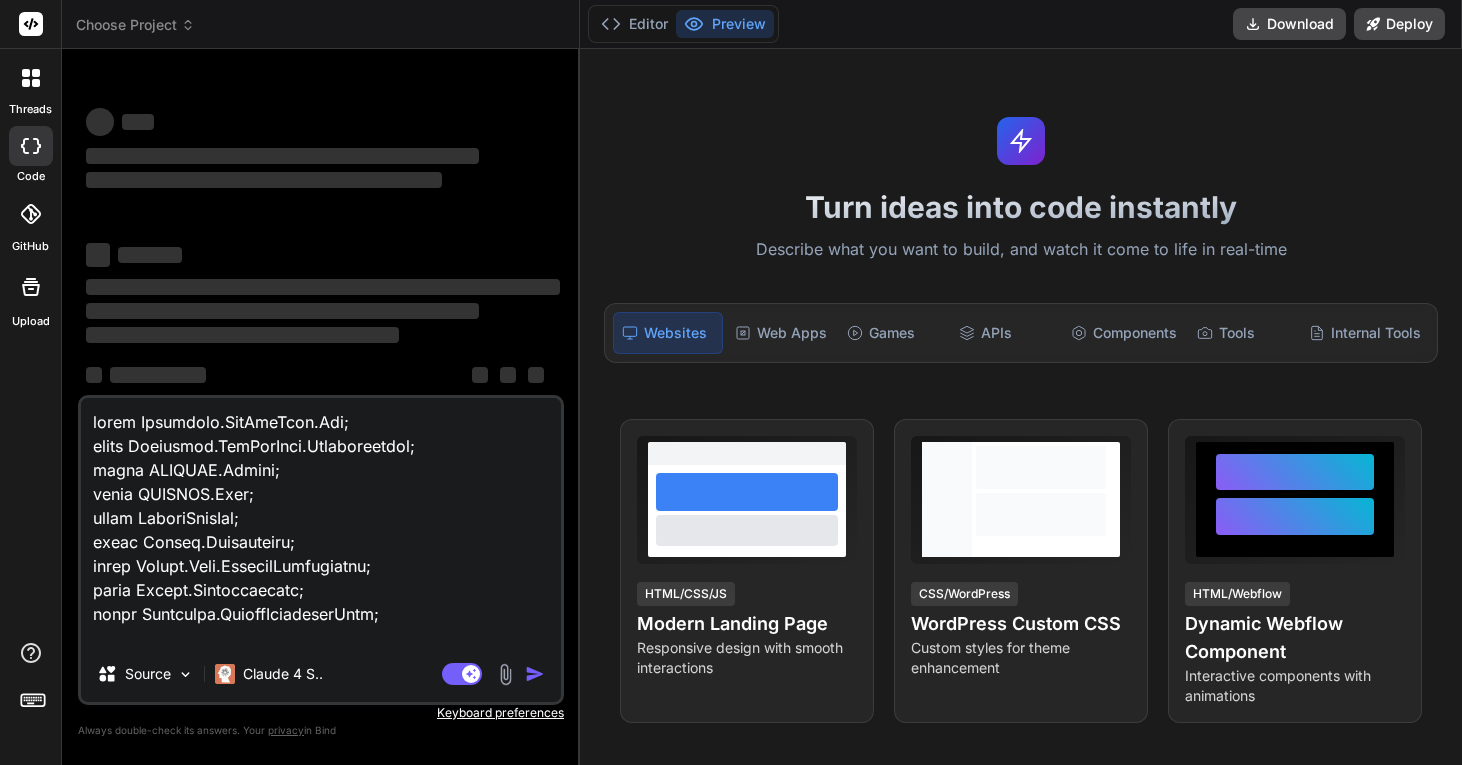 scroll, scrollTop: 0, scrollLeft: 0, axis: both 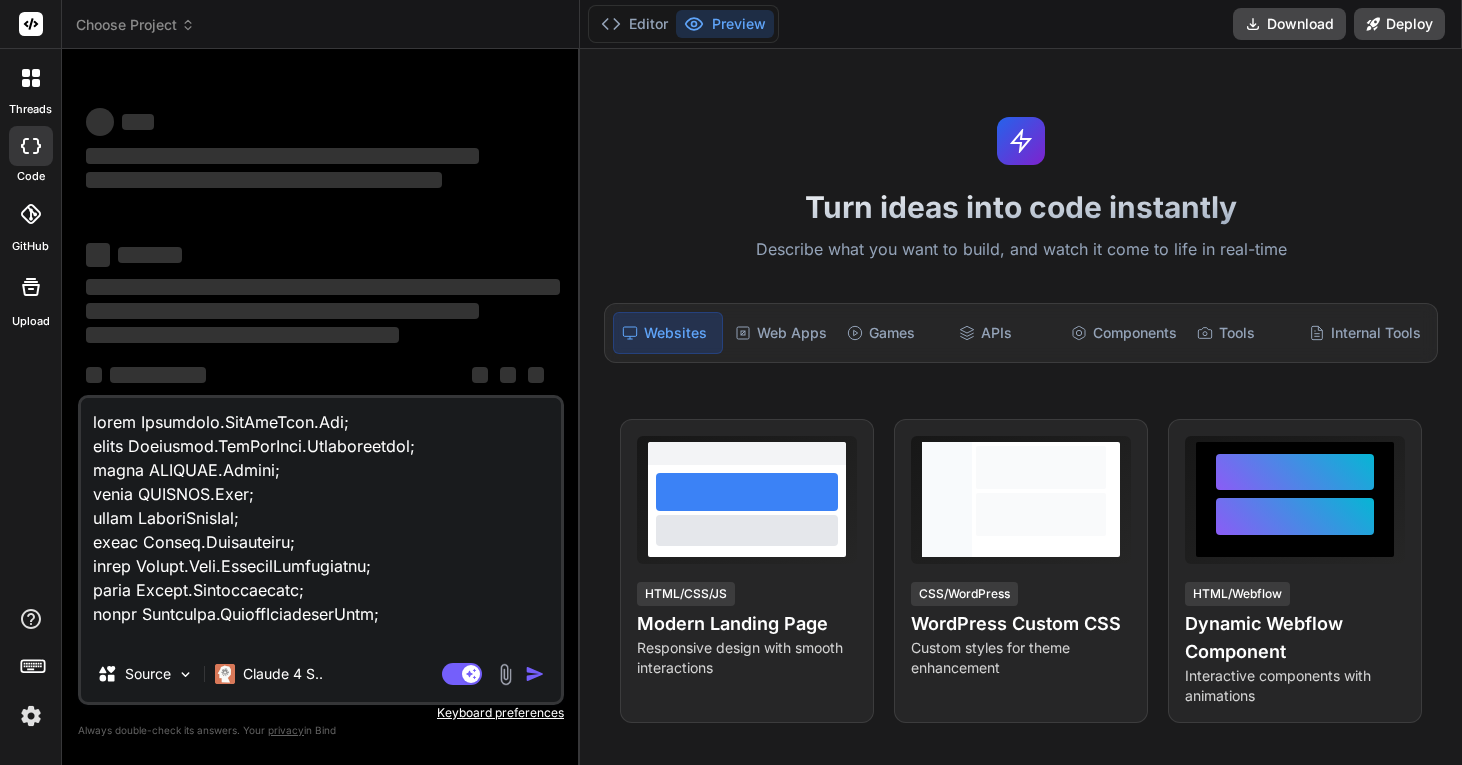 click at bounding box center (31, 716) 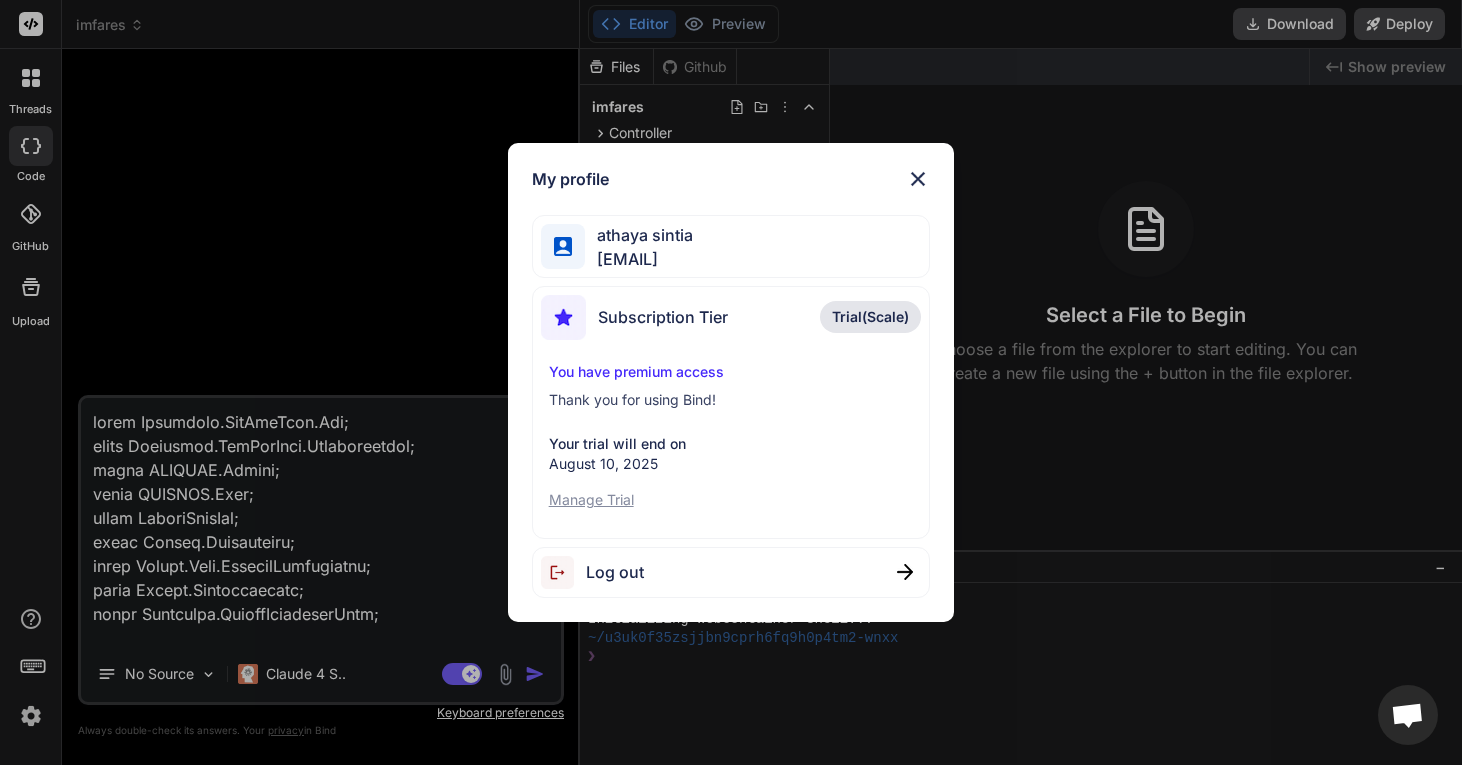 click on "Log out" at bounding box center (615, 572) 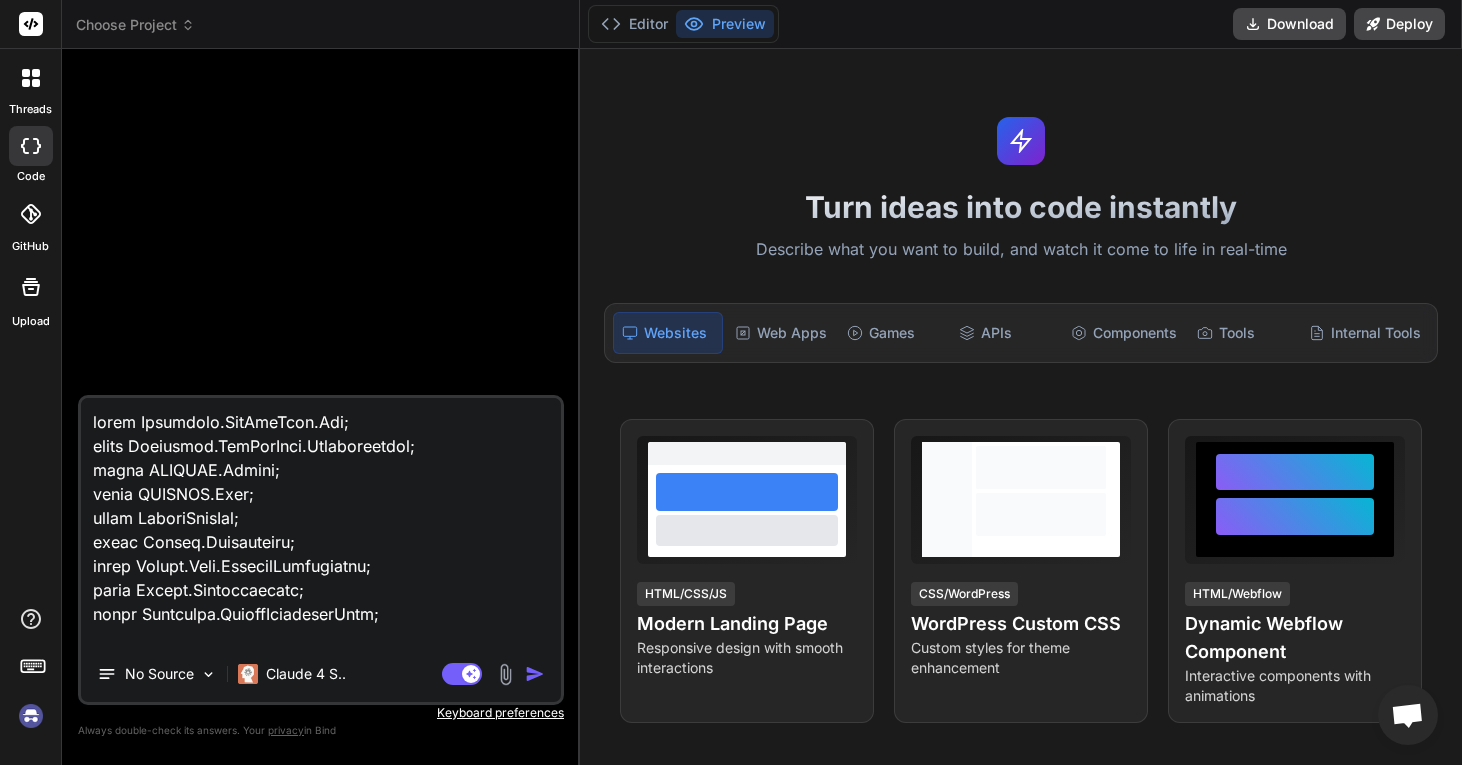 click at bounding box center [31, 716] 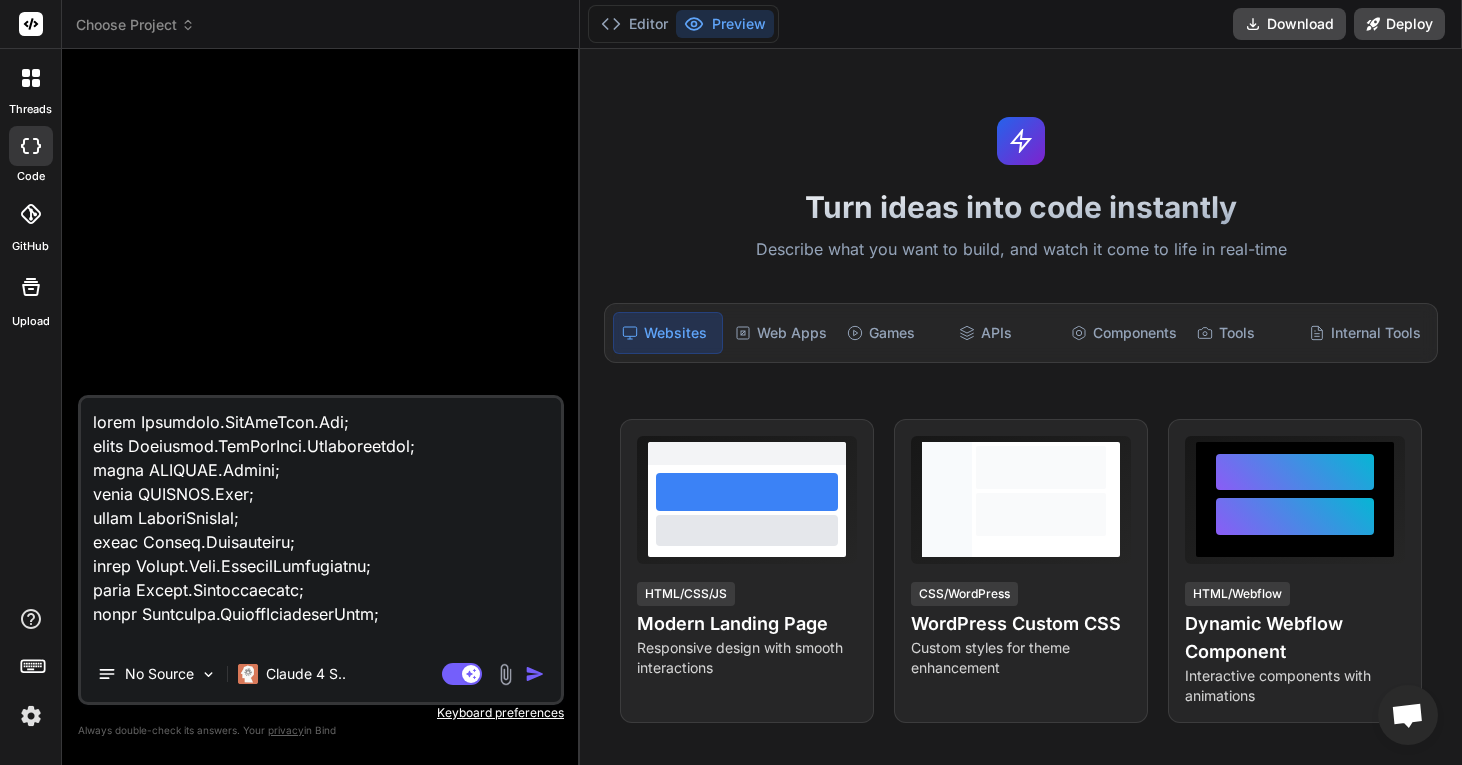 click on "Choose Project" at bounding box center (135, 25) 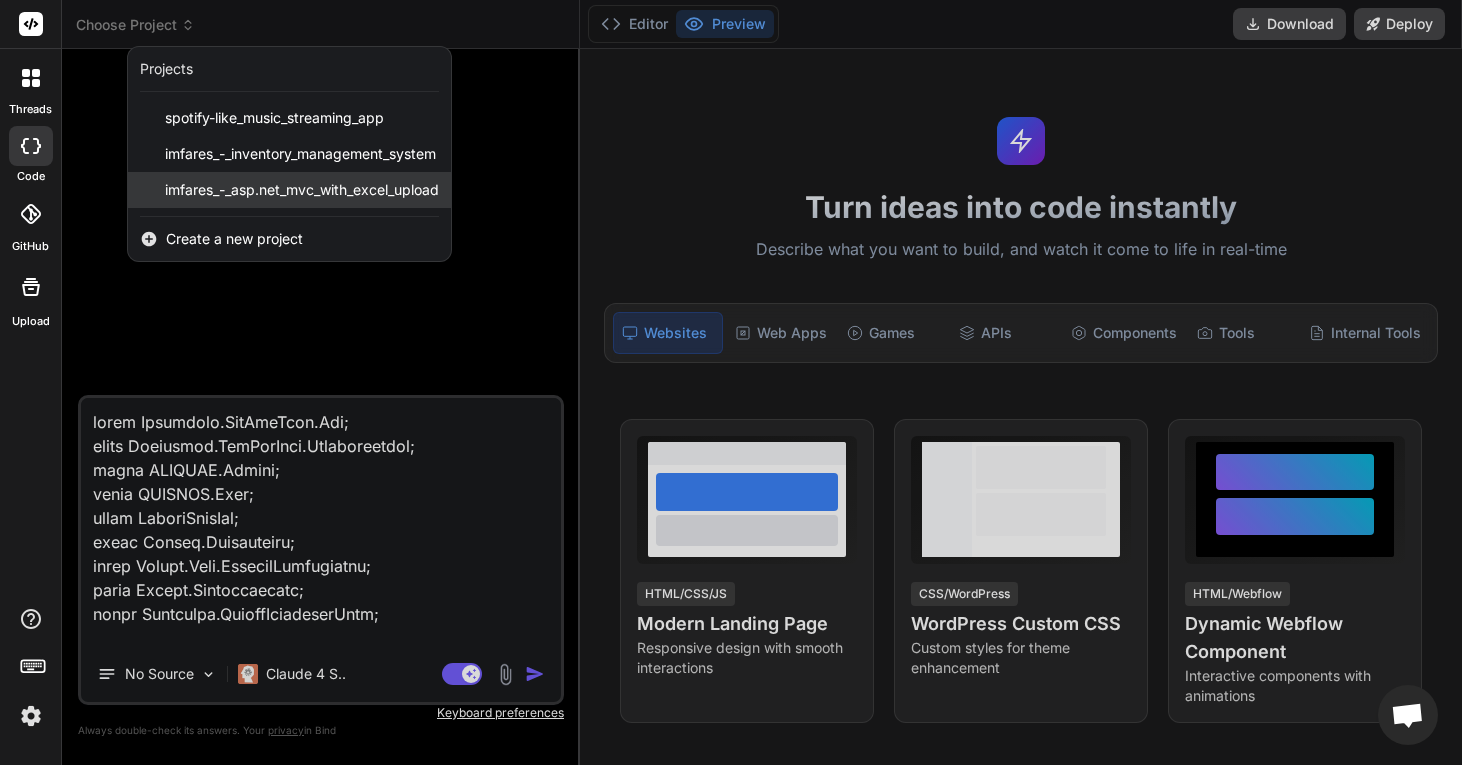 click on "imfares_-_asp.net_mvc_with_excel_upload" at bounding box center (302, 190) 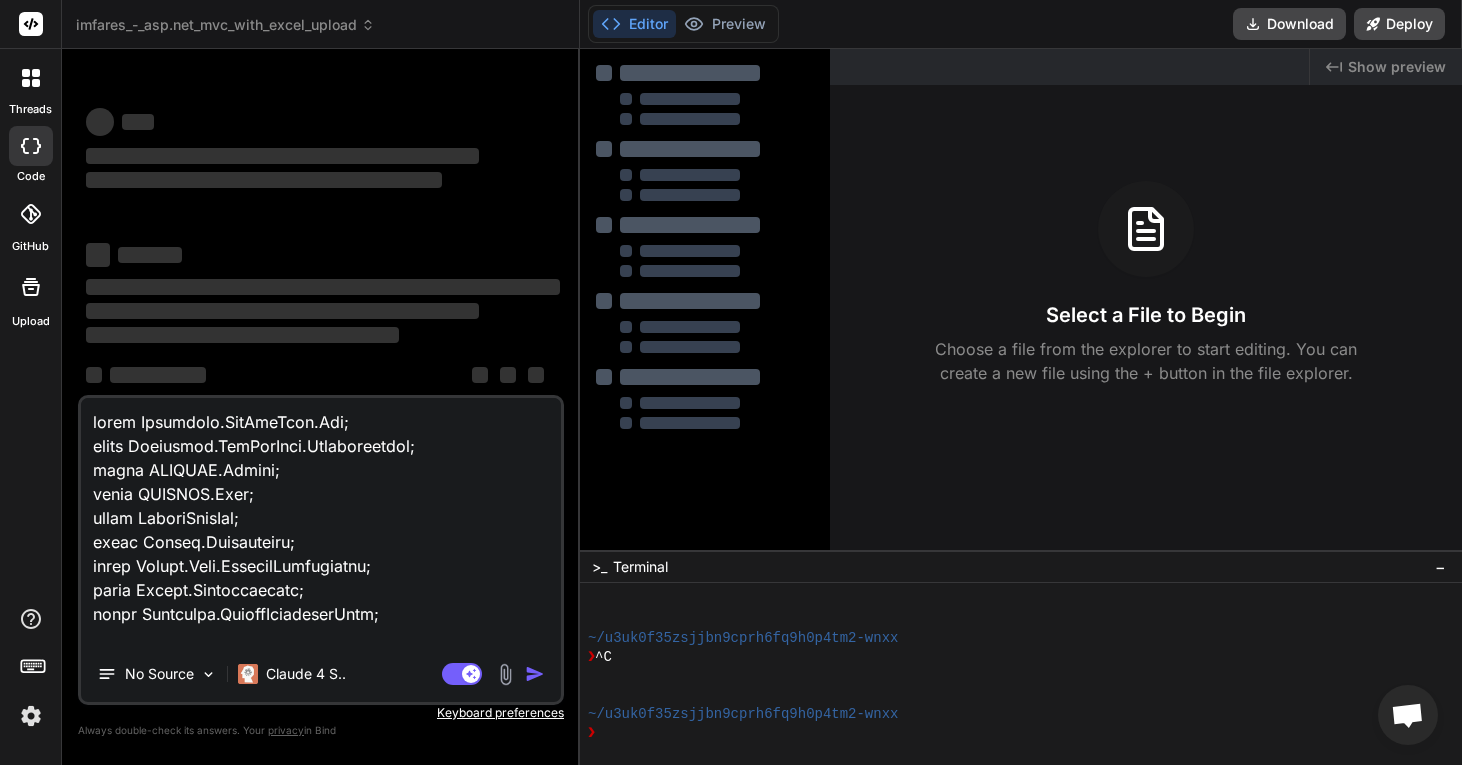type 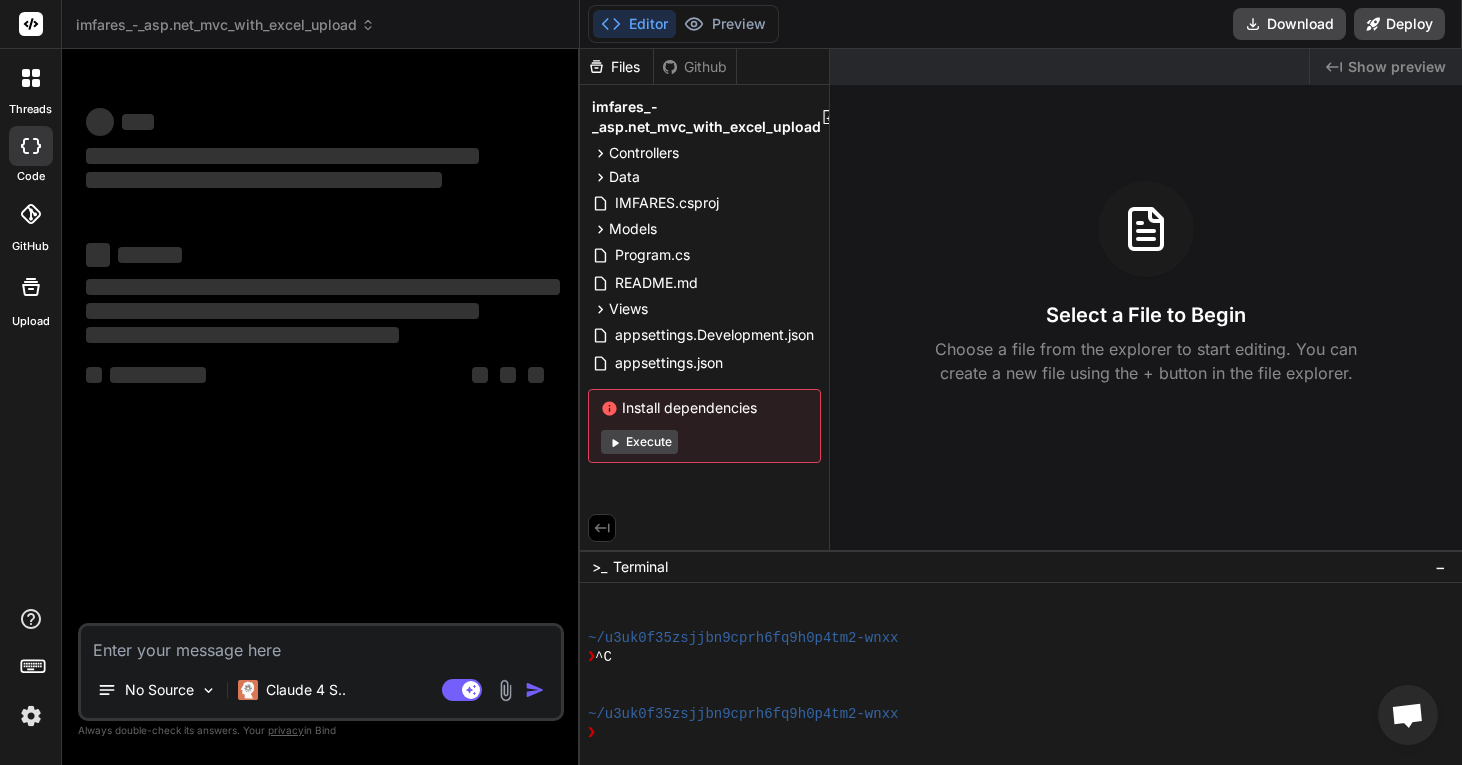 type on "t" 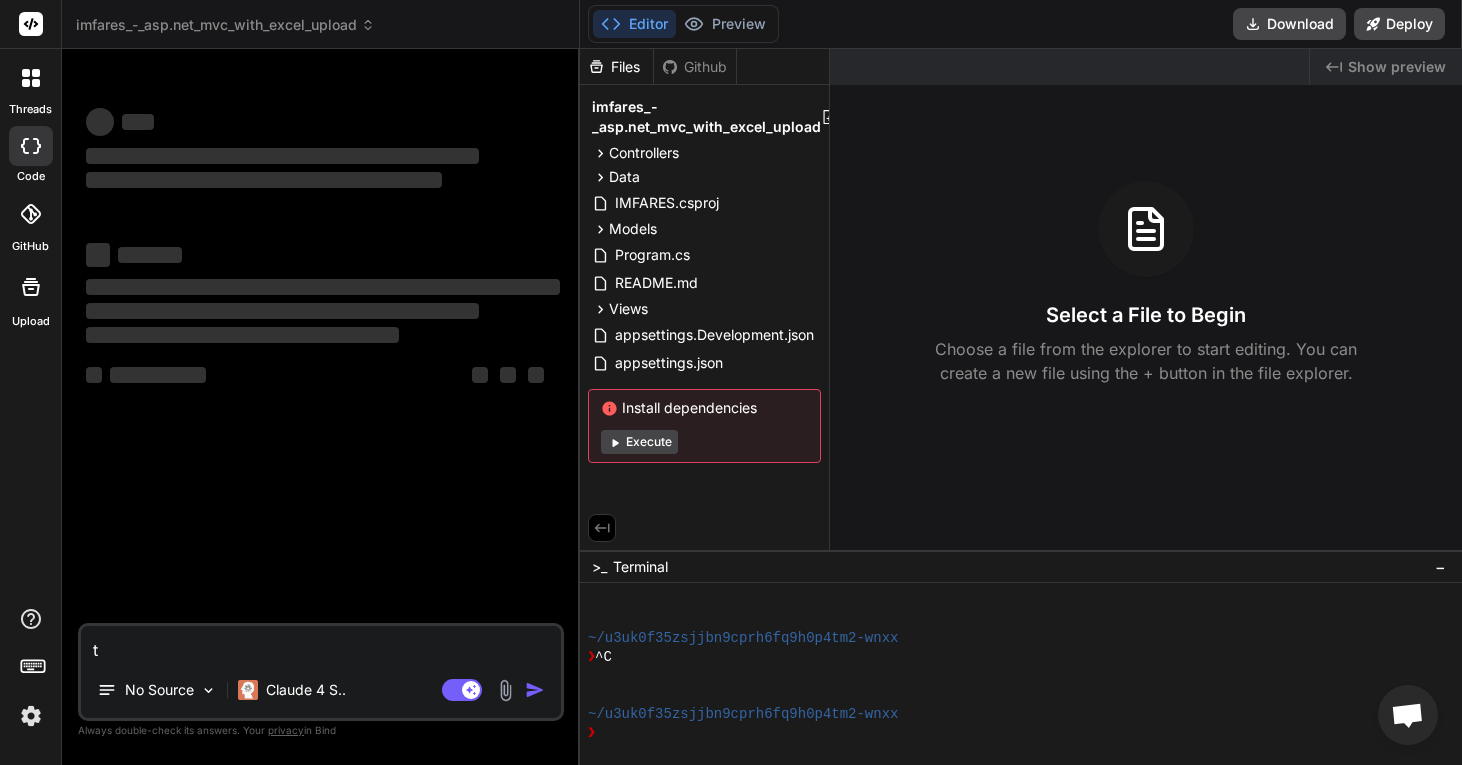 type on "ta" 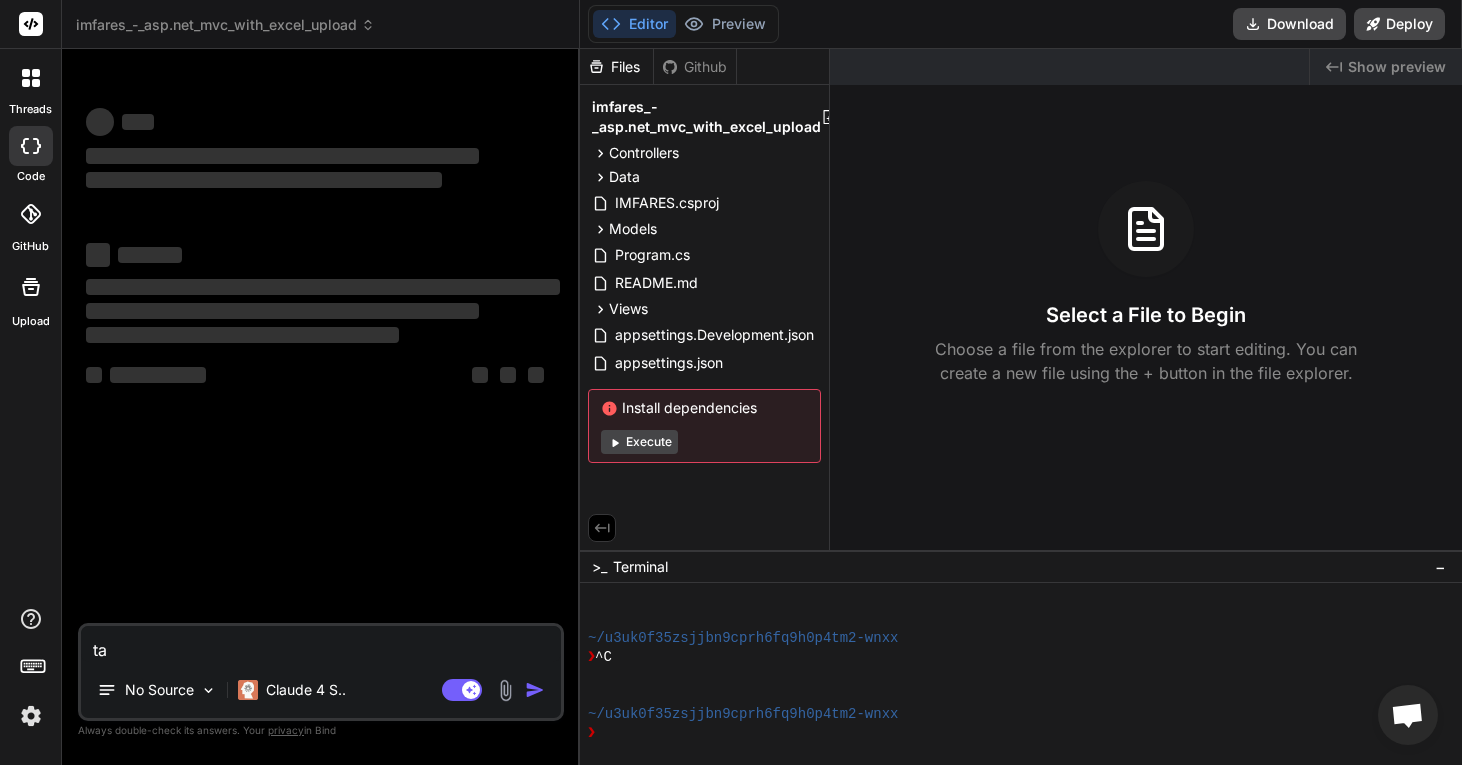 type on "tam" 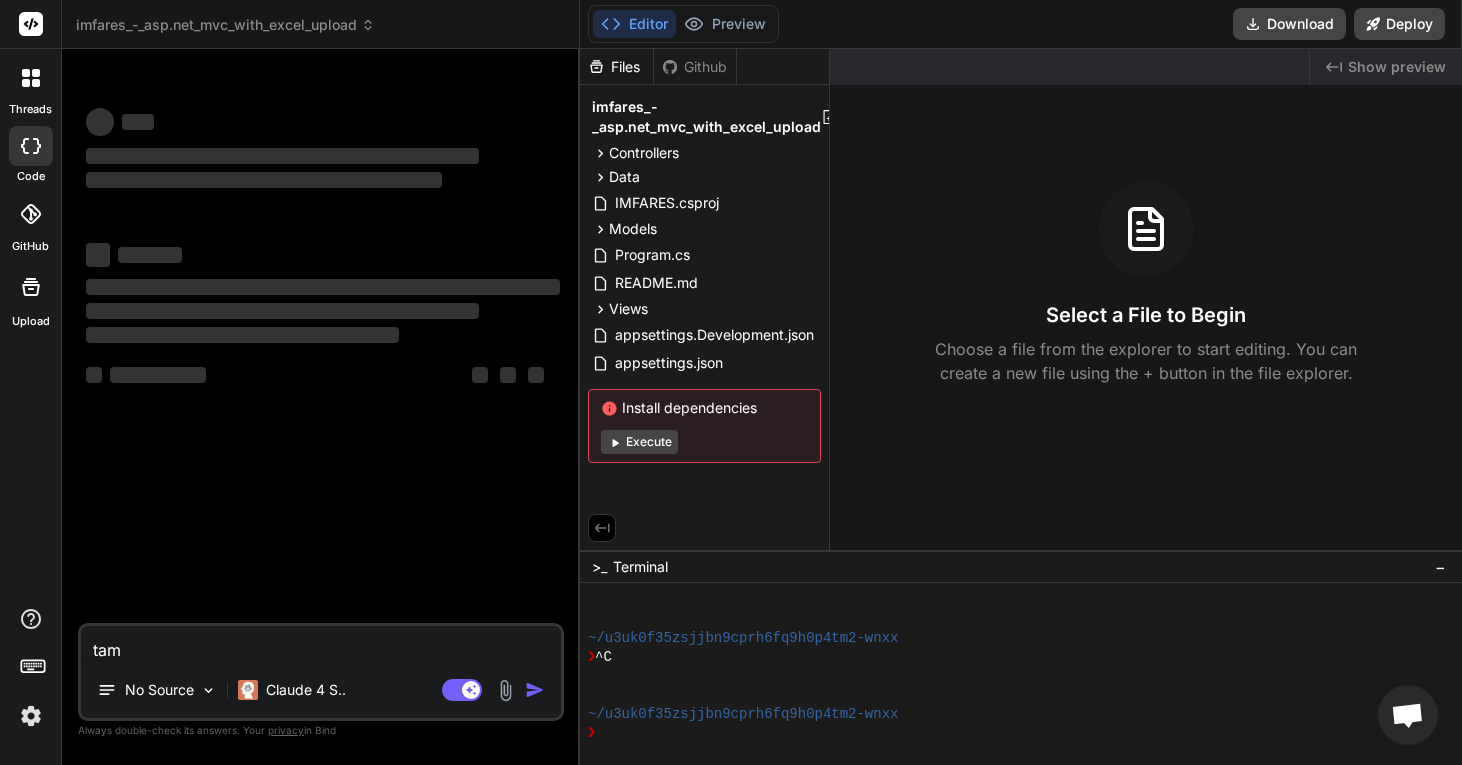 type on "tamb" 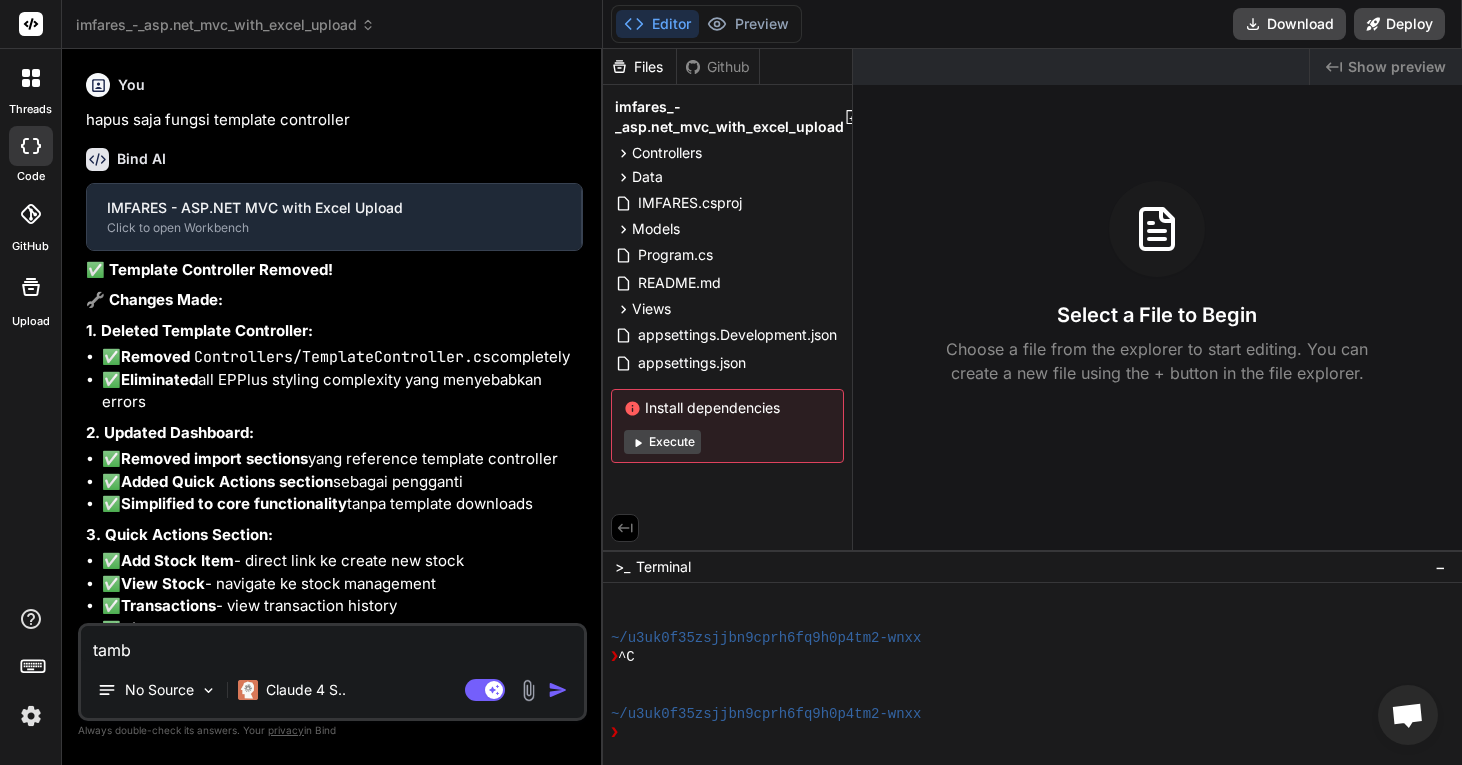 type on "x" 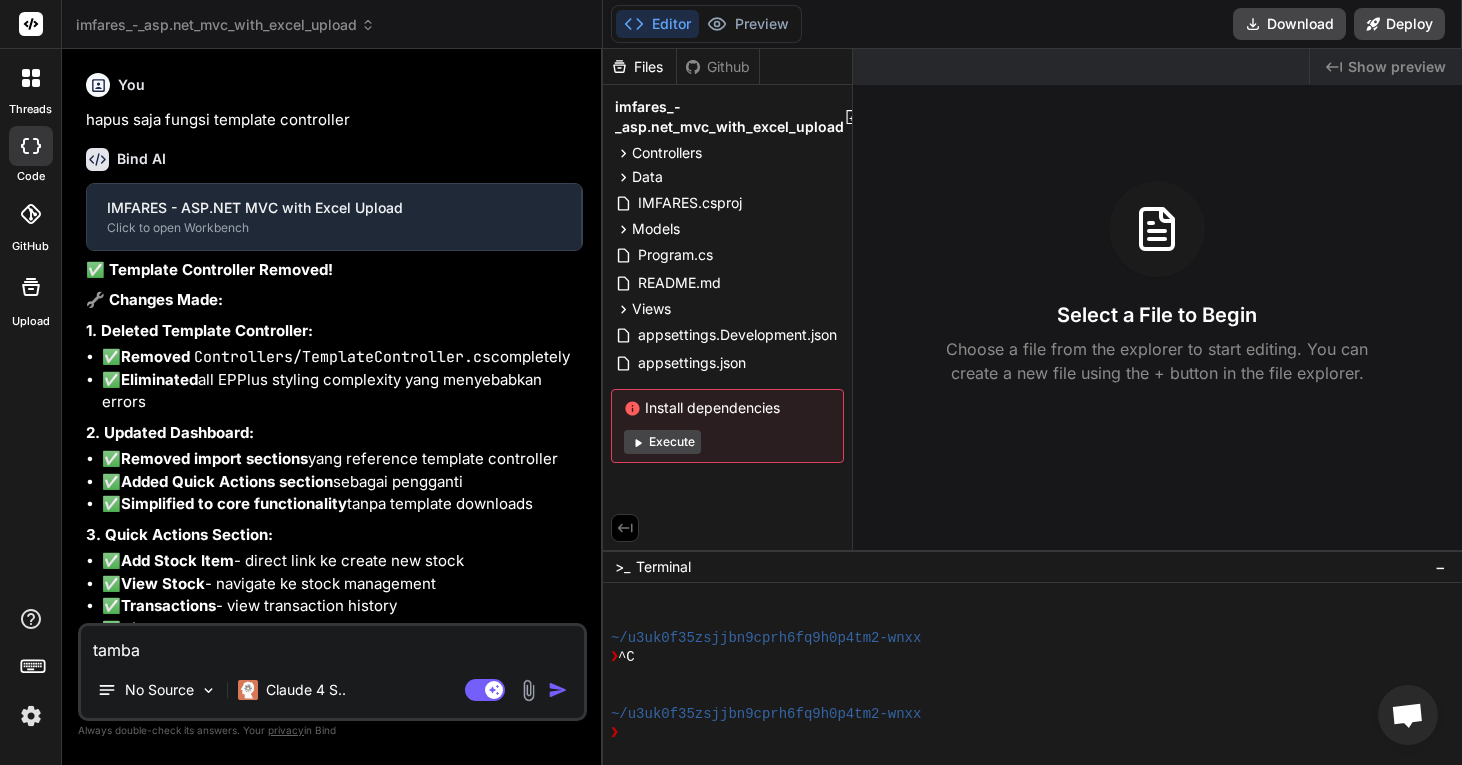 type on "x" 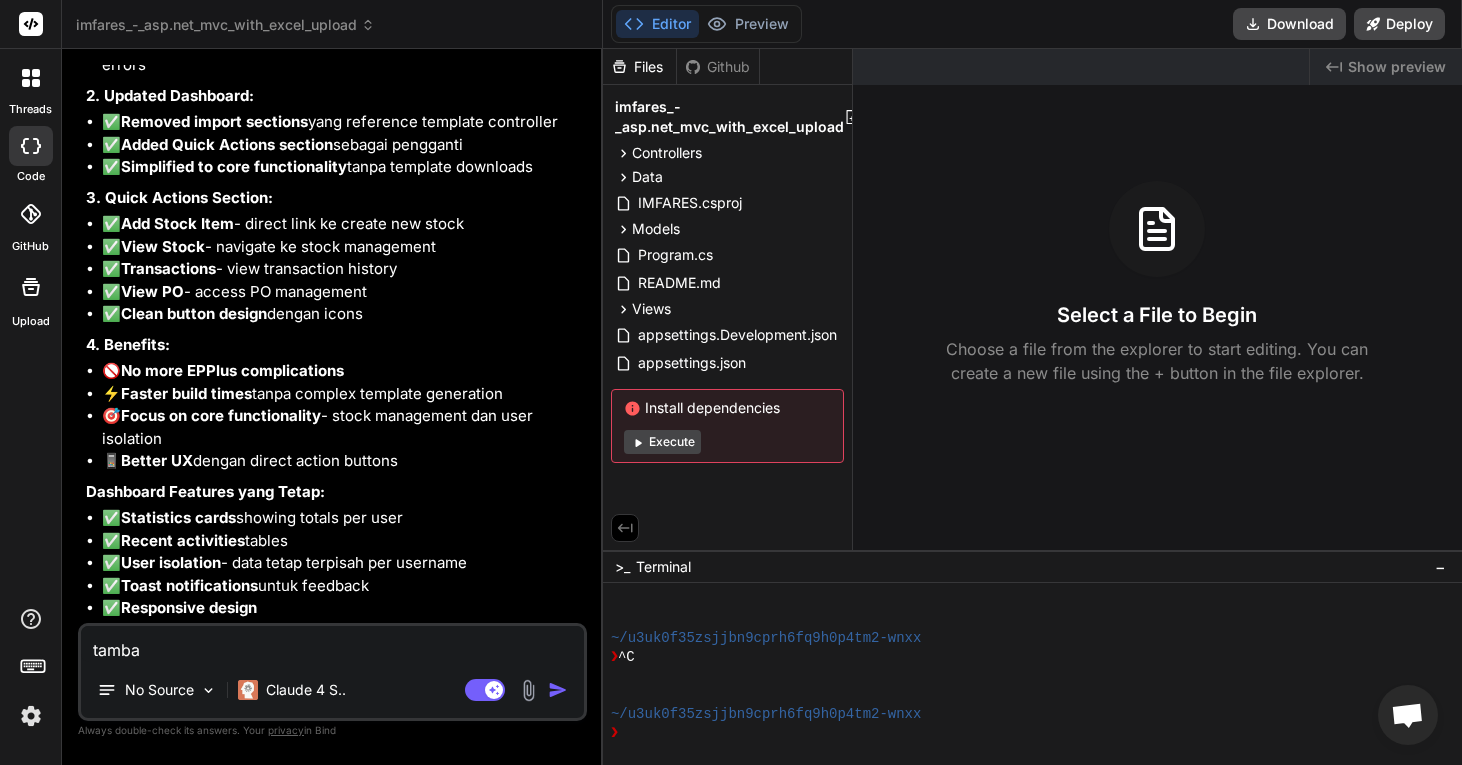 type on "tambah" 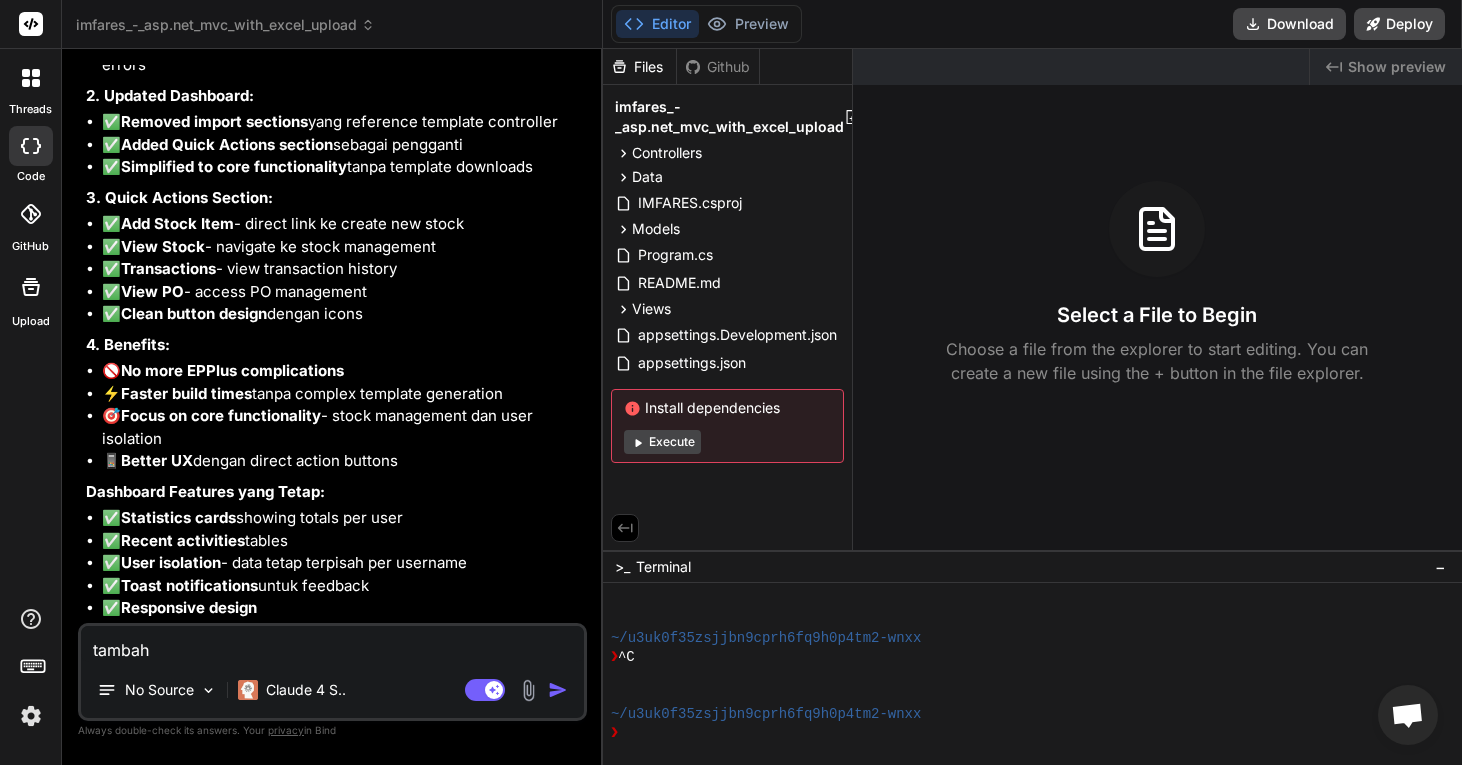 type on "x" 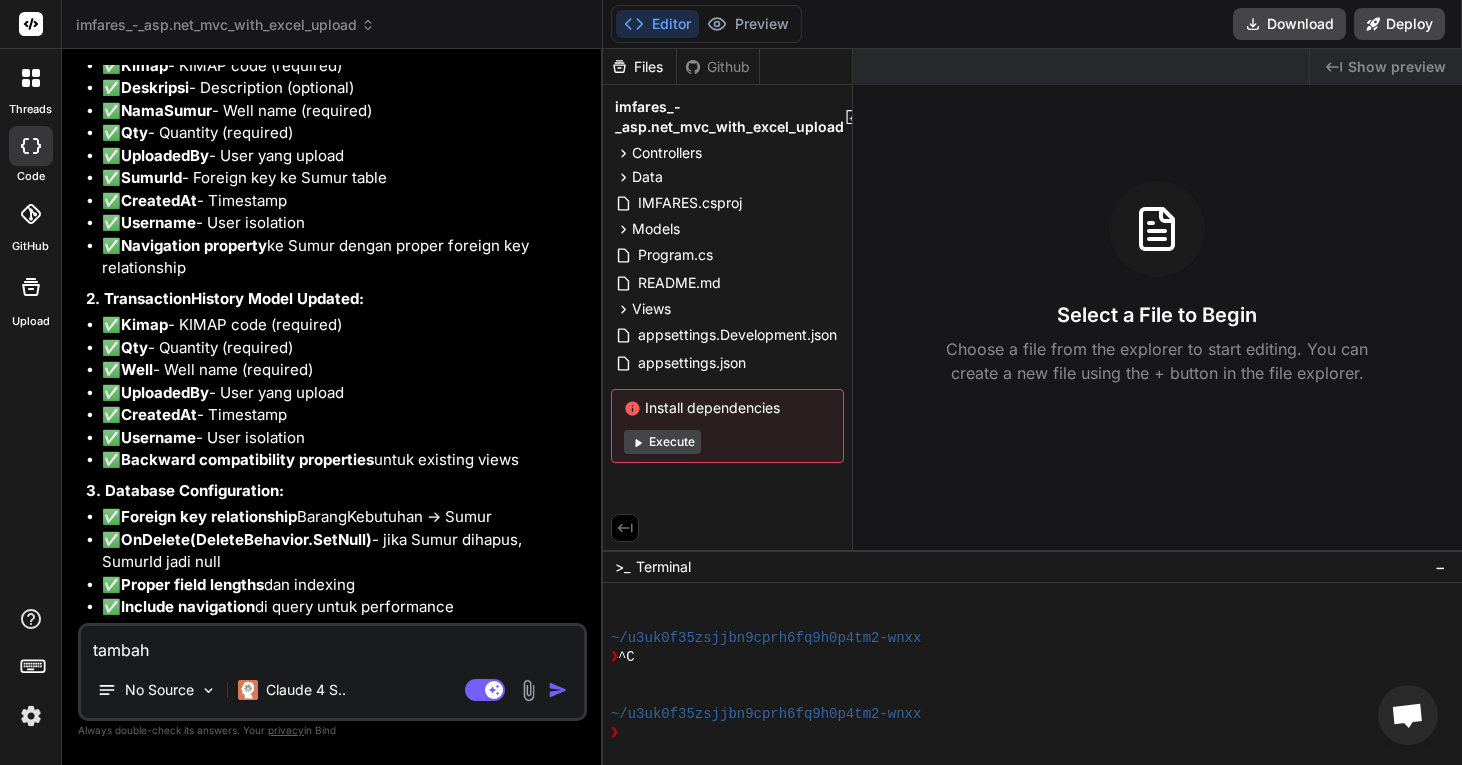 type on "tambahl" 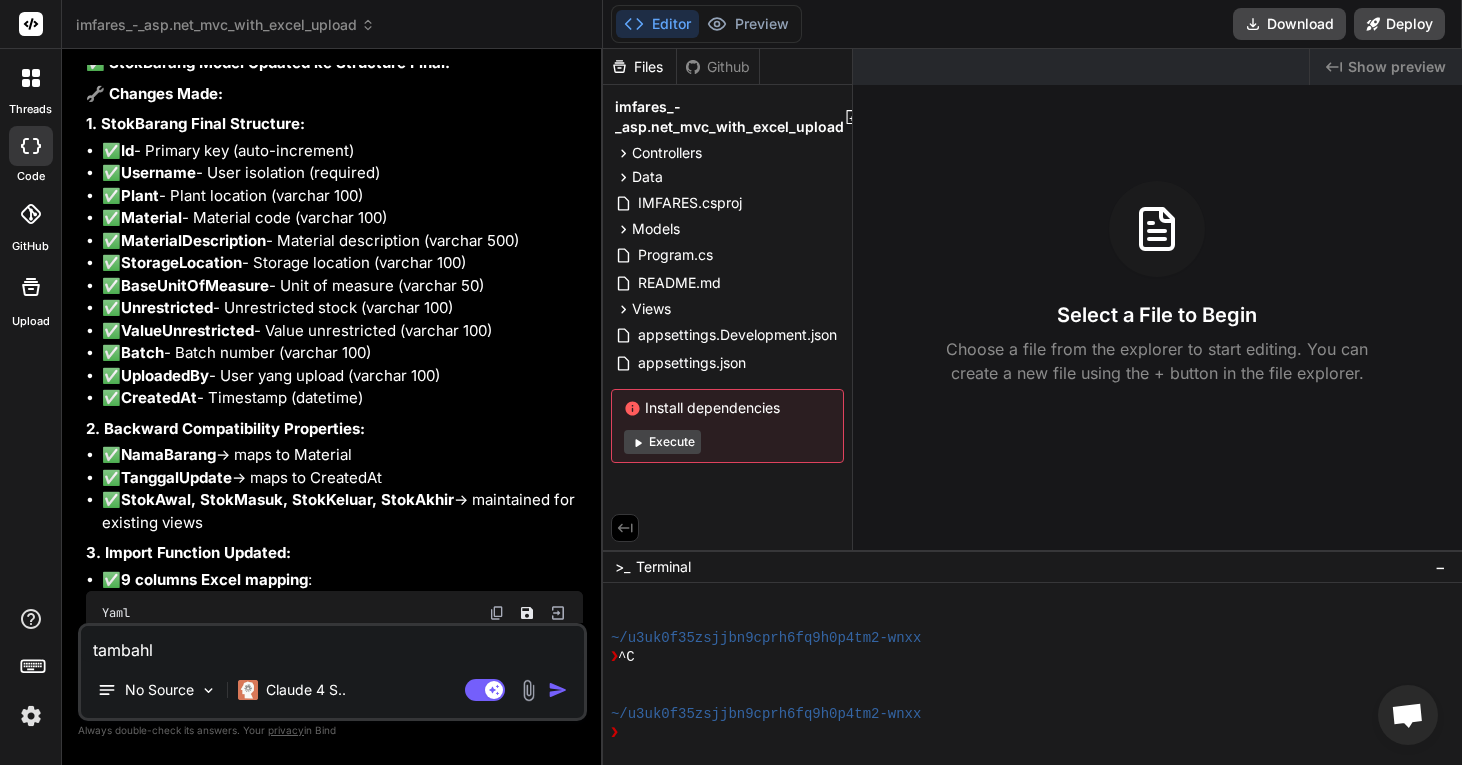 type on "tambahla" 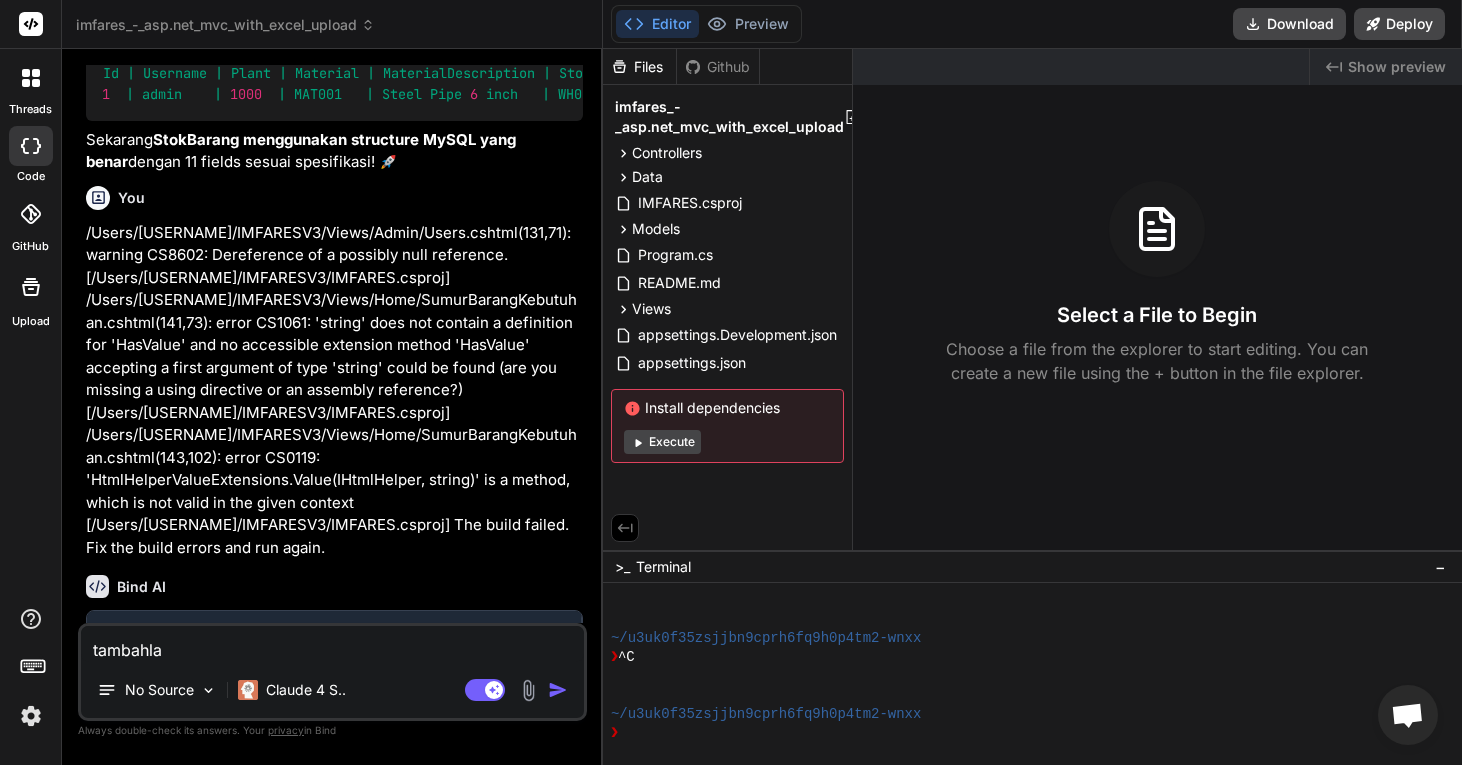 type on "tambahlah" 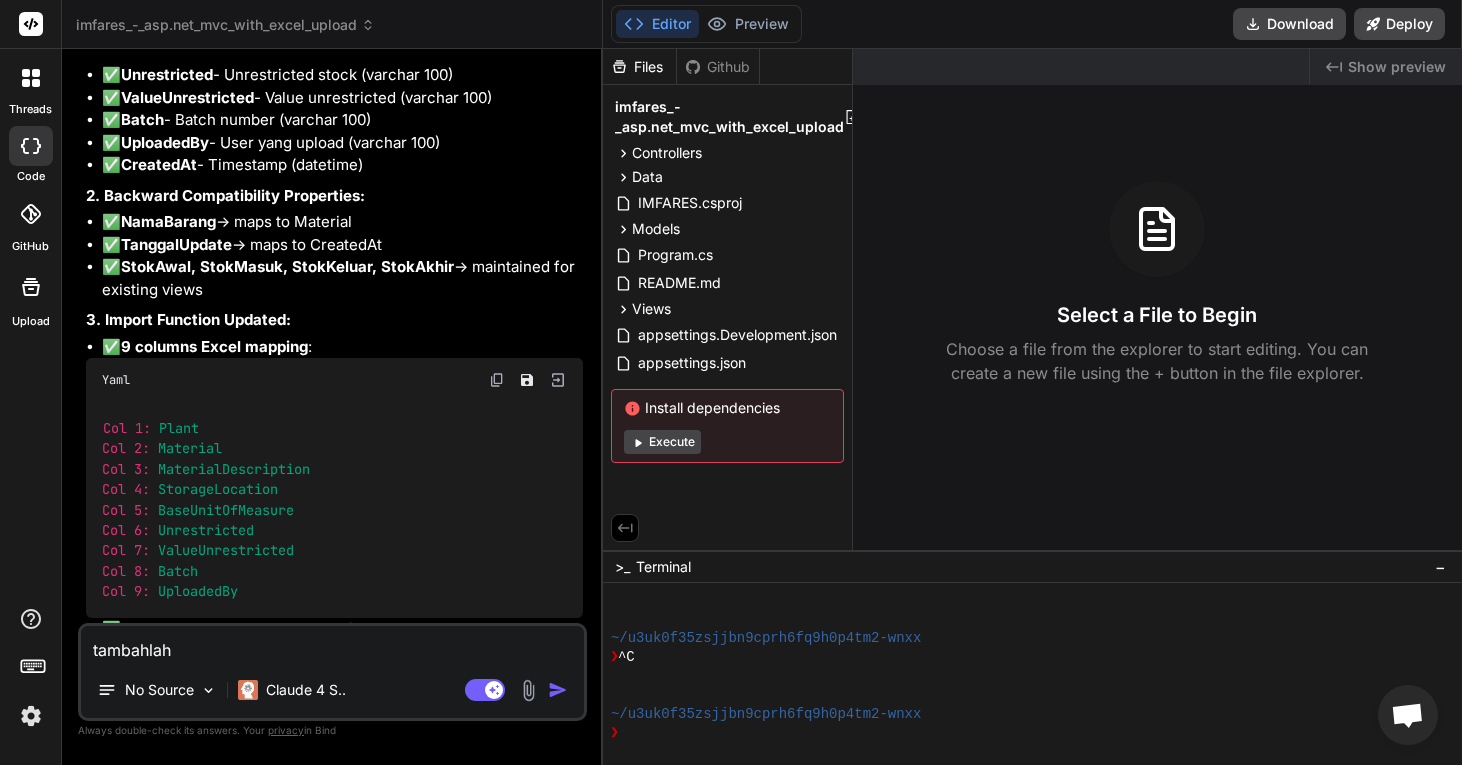 scroll, scrollTop: 6051, scrollLeft: 0, axis: vertical 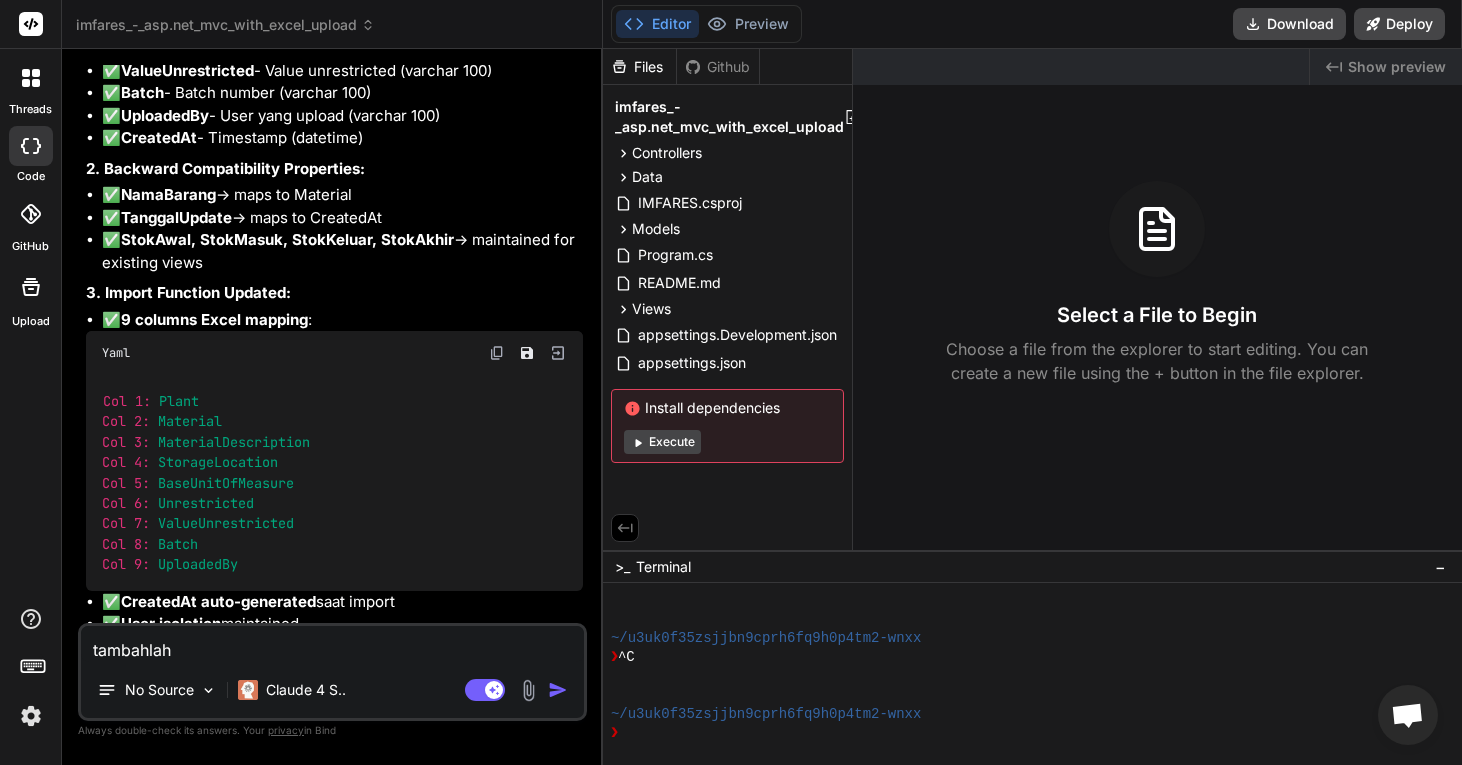 type on "tambahlah" 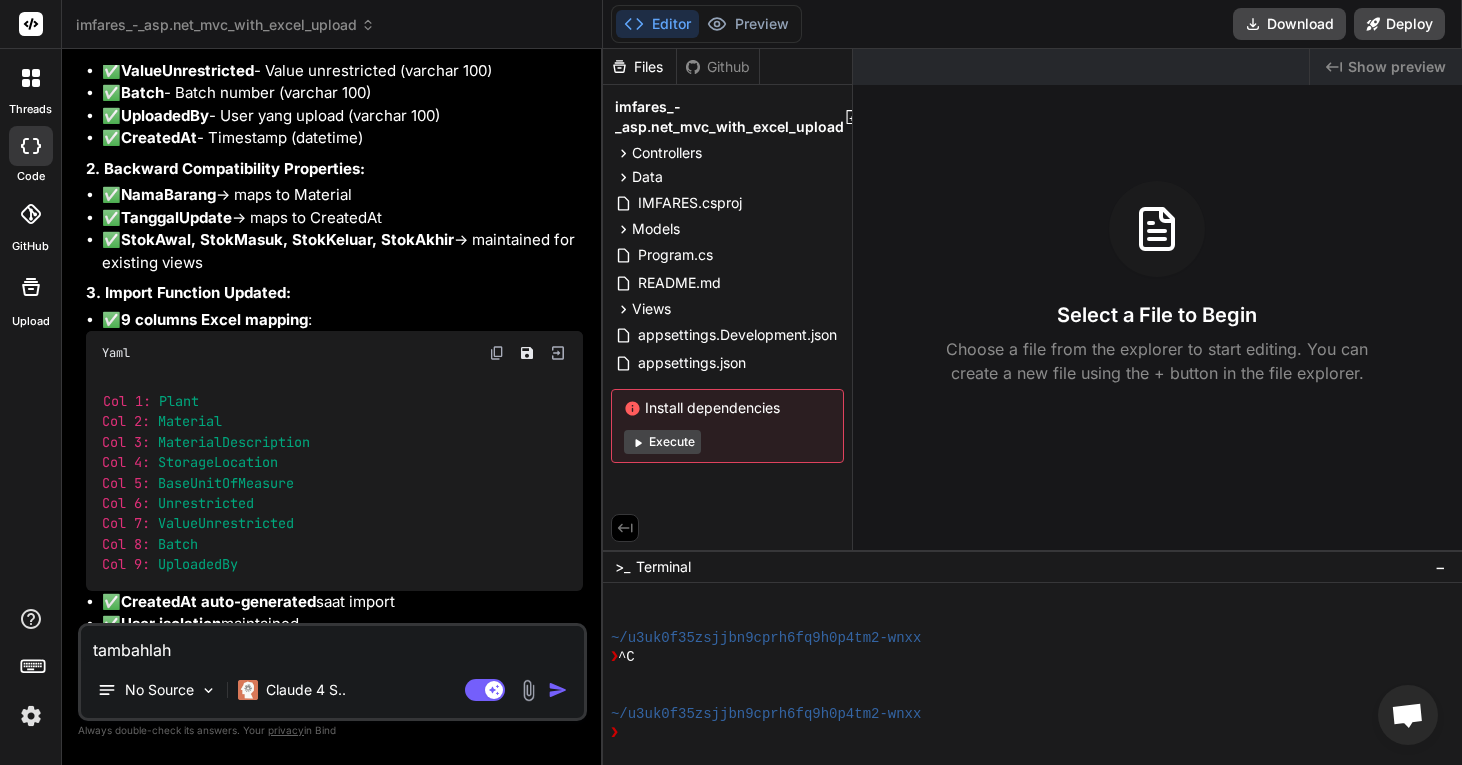 type on "tambahlah u" 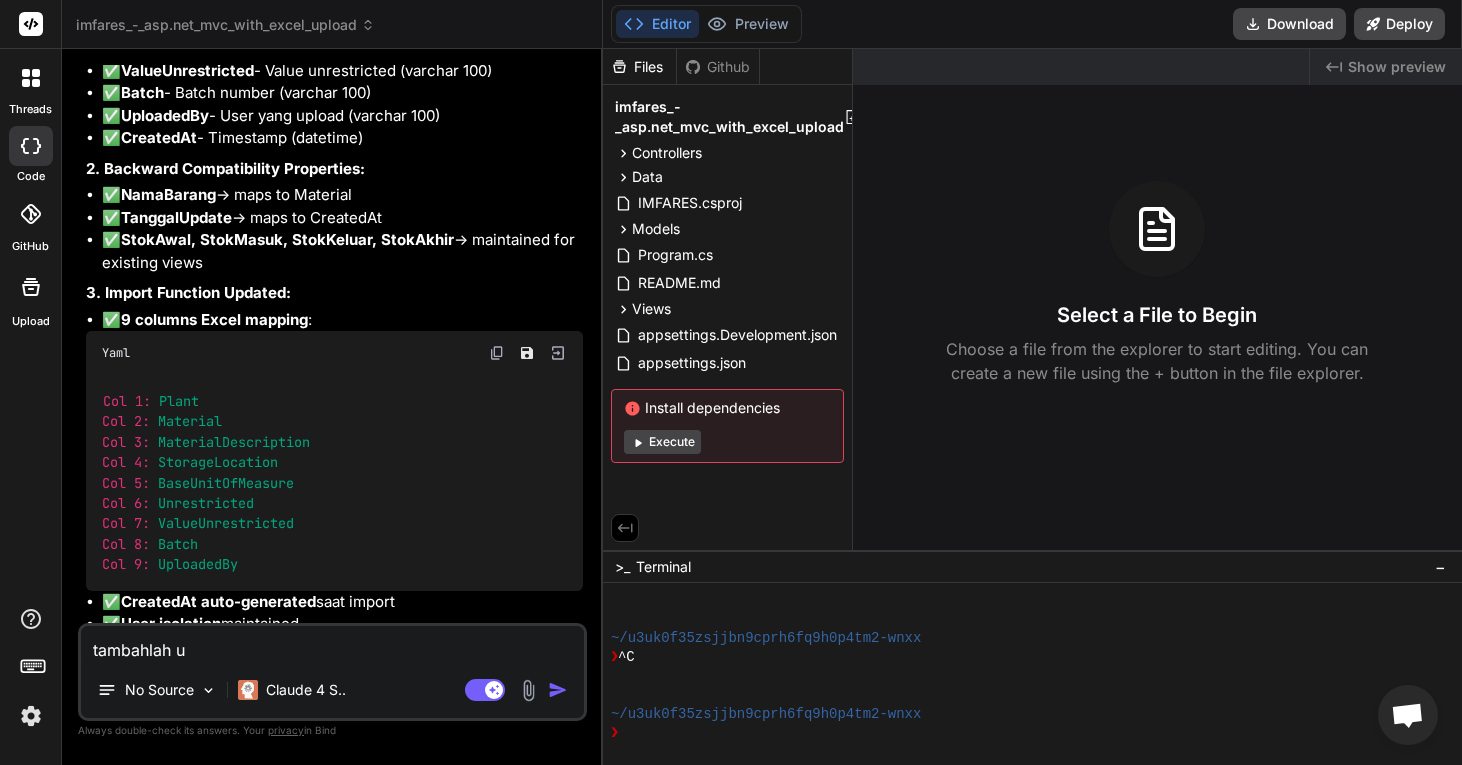 type on "tambahlah up" 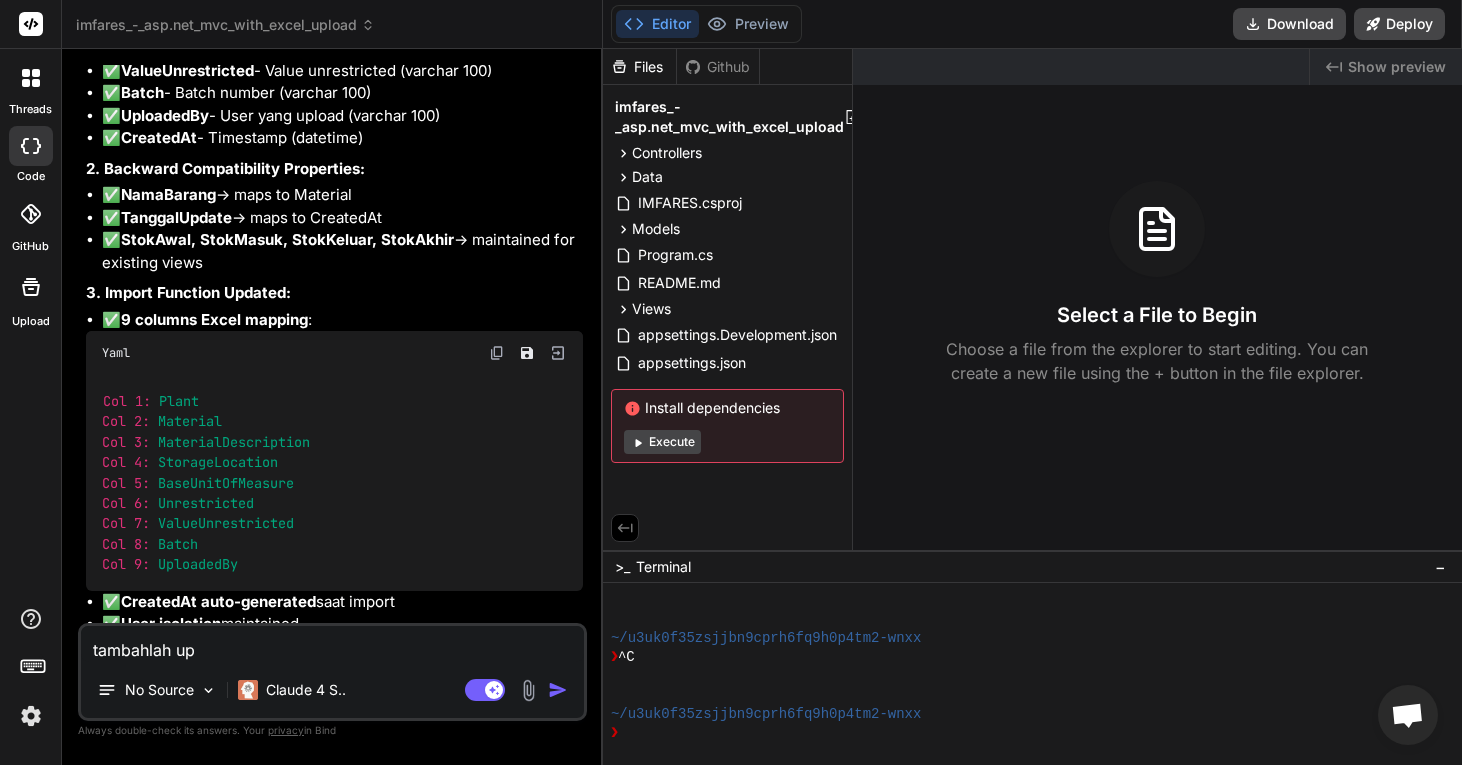 type on "tambahlah upl" 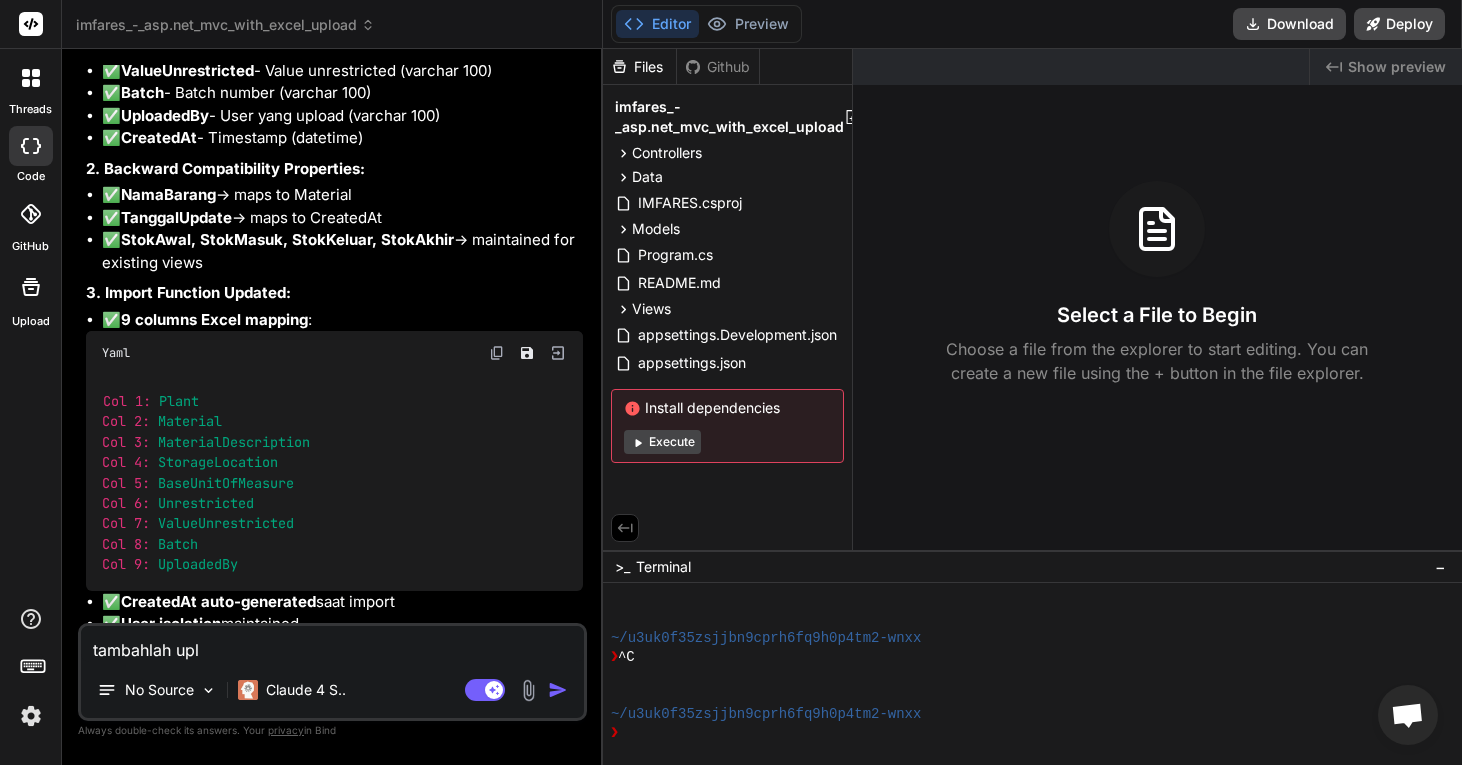 type on "tambahlah uplo" 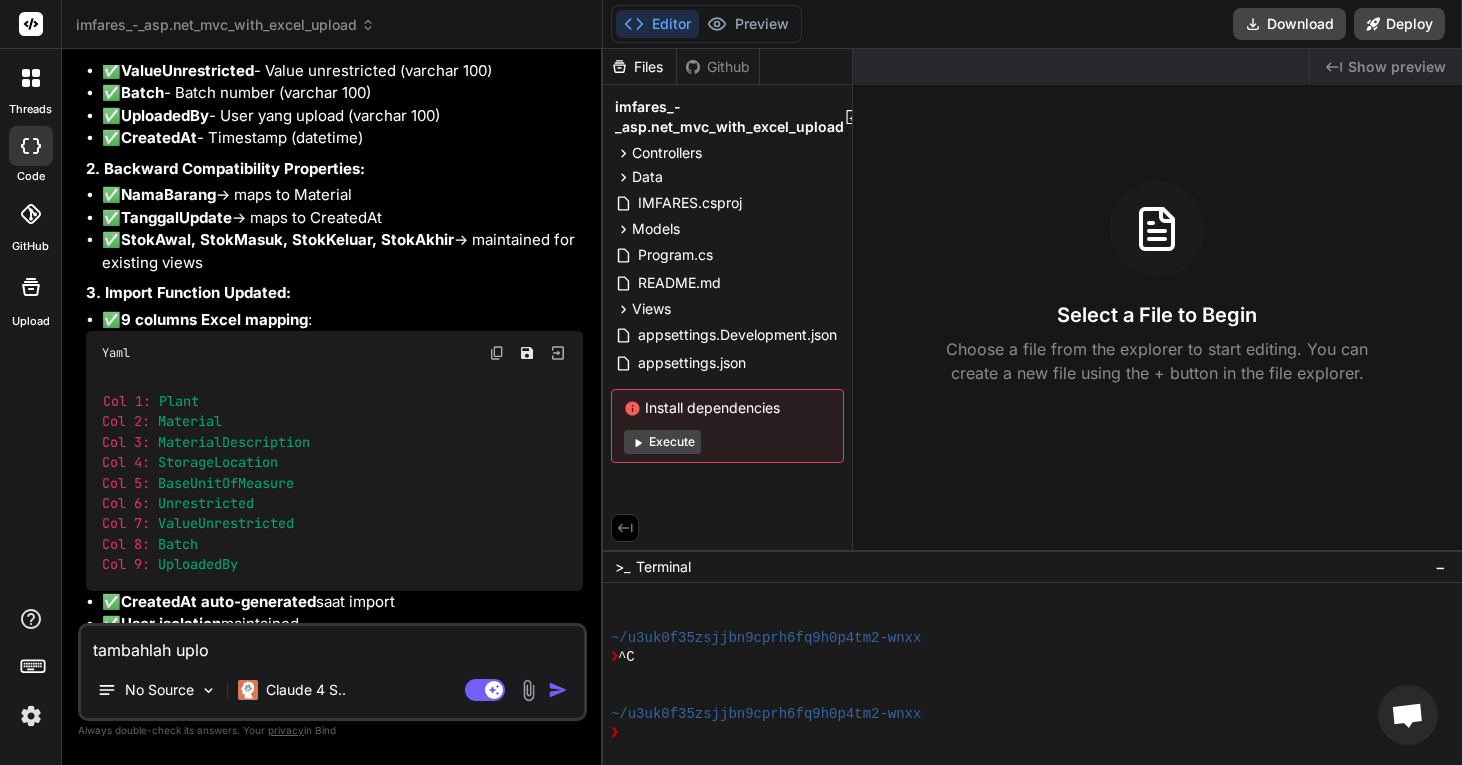type on "tambahlah uploa" 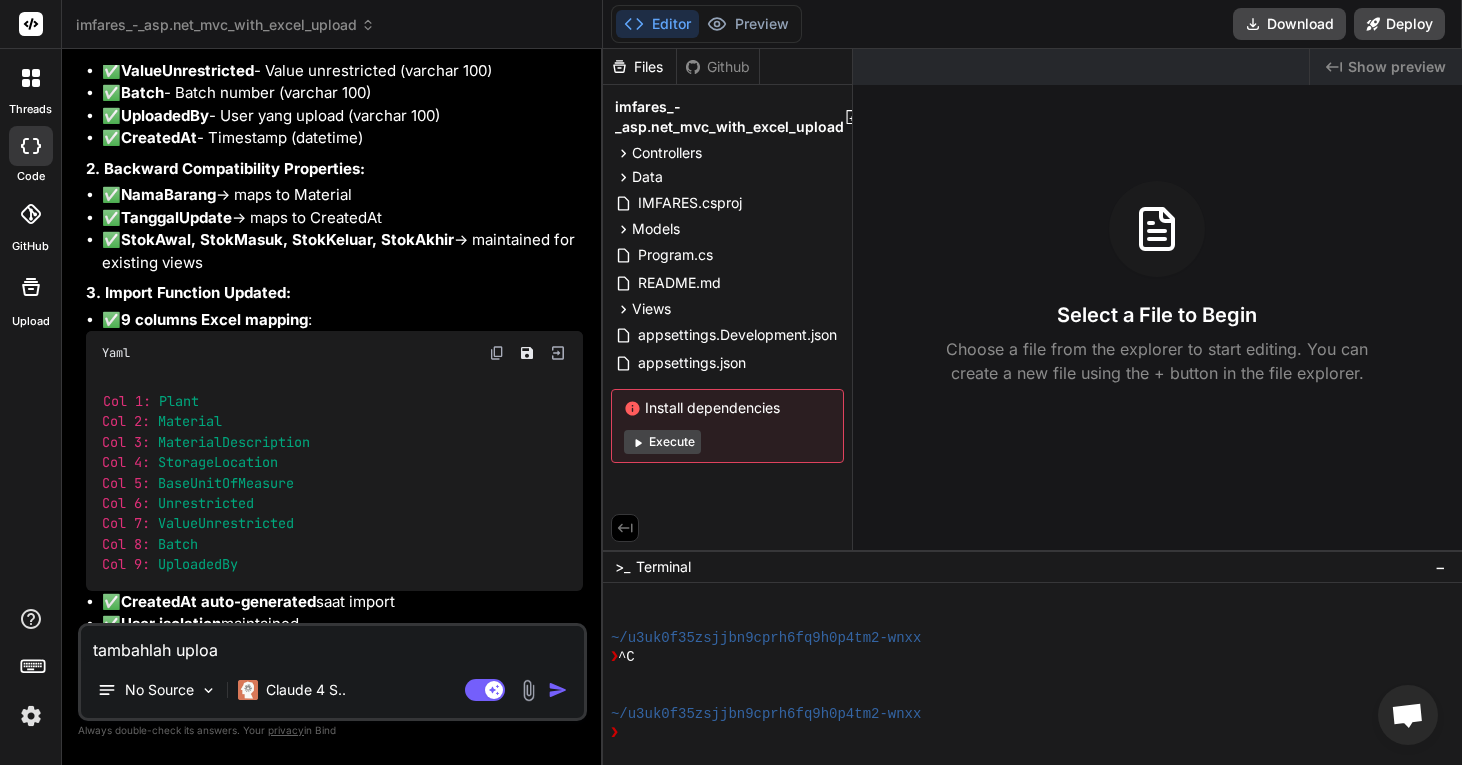 type on "tambahlah upload" 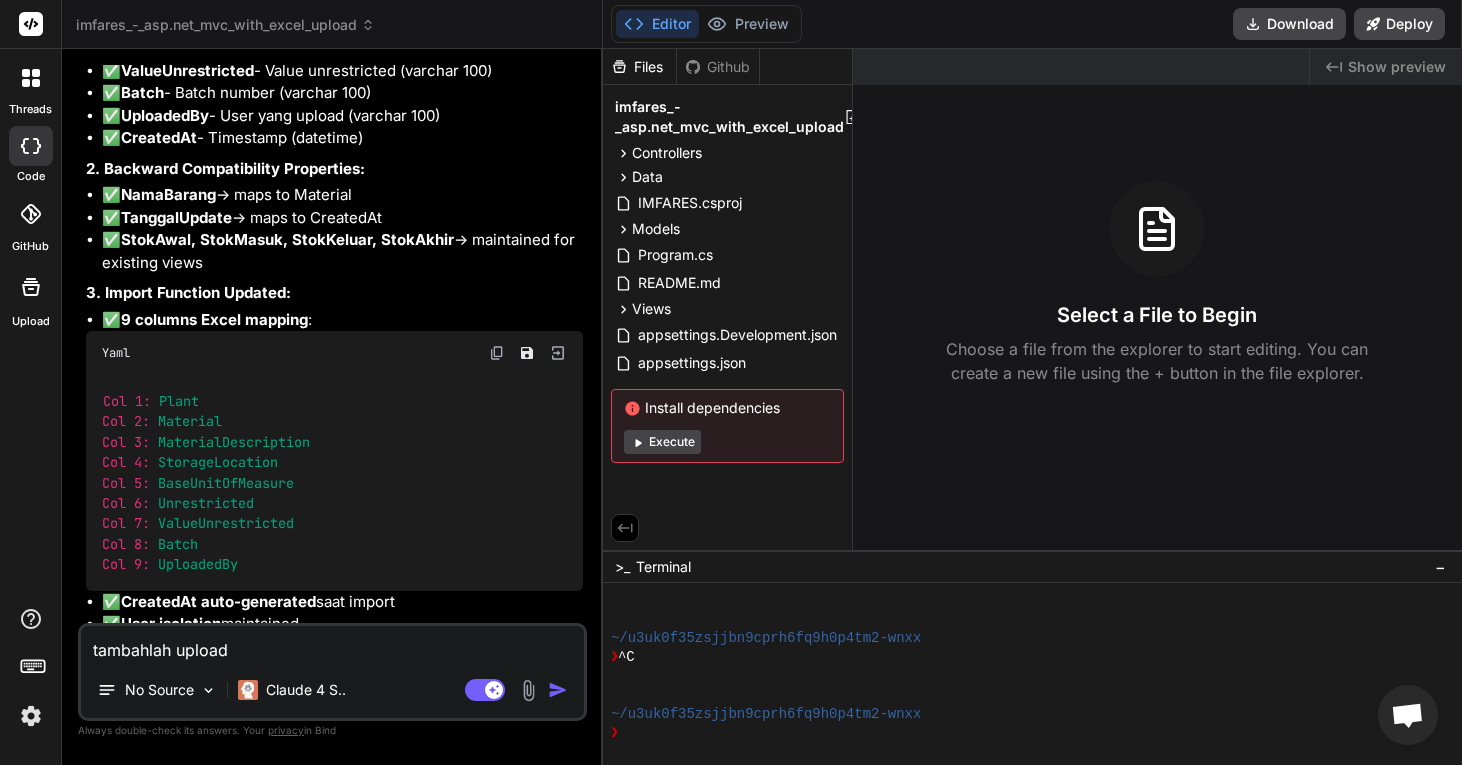 type on "tambahlah upload" 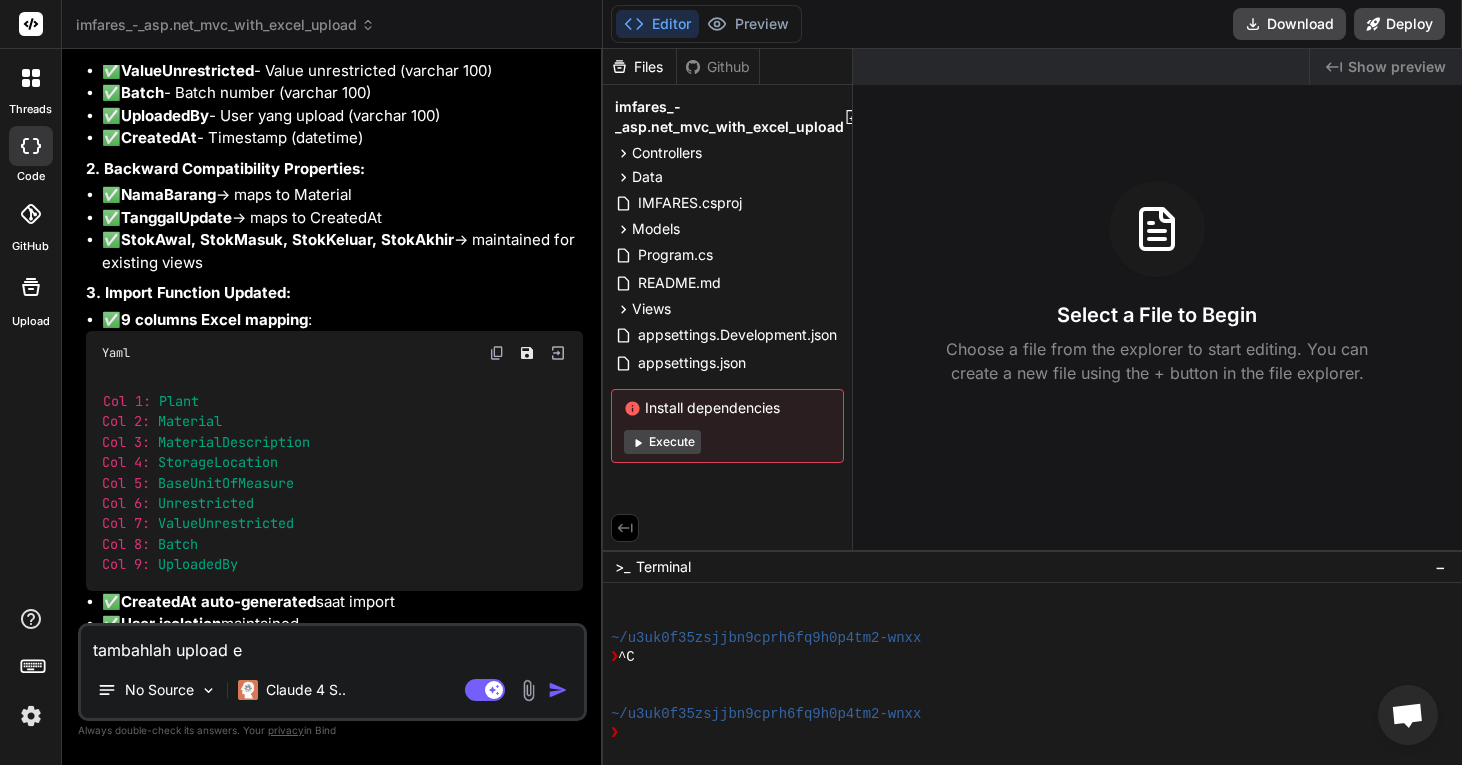 type on "tambahlah upload ex" 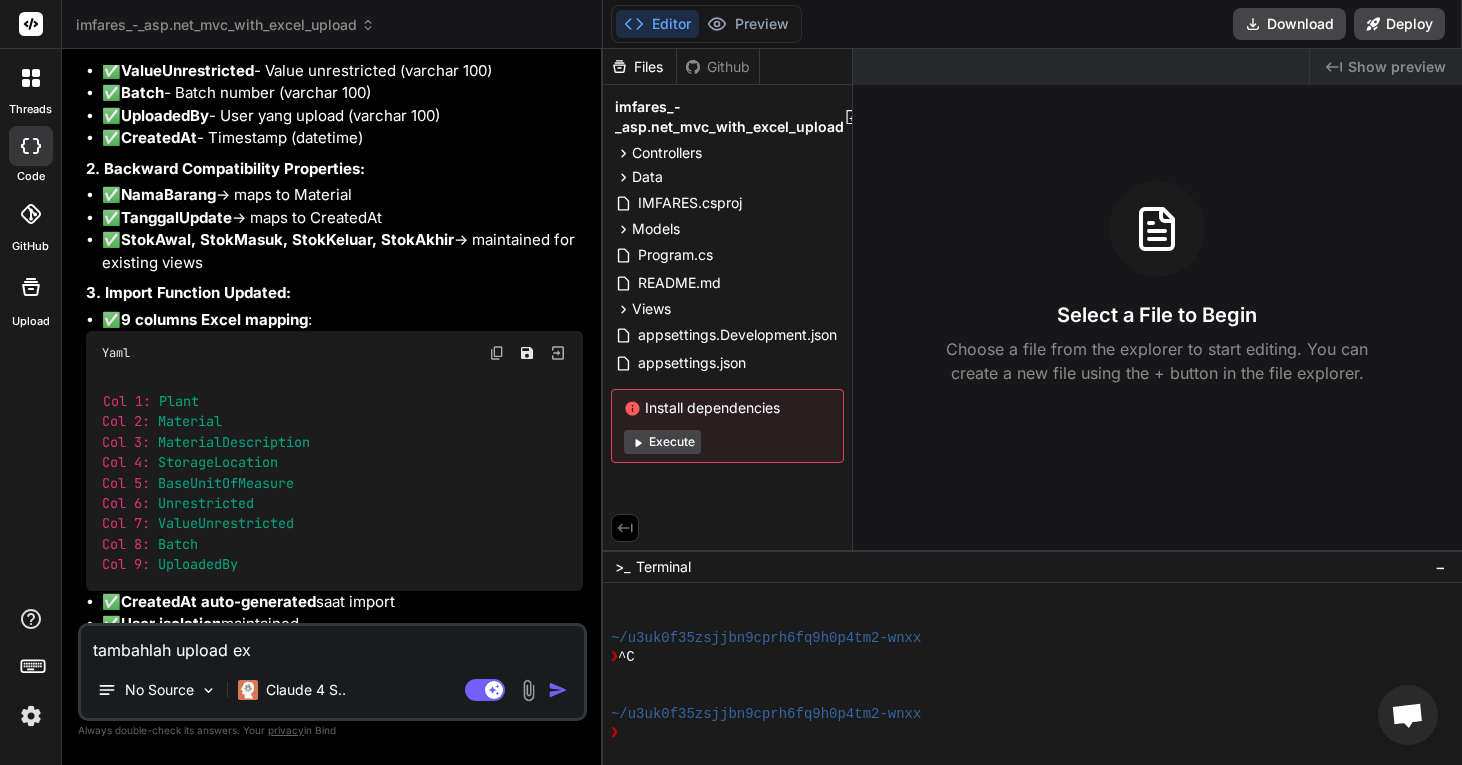 type on "tambahlah upload exc" 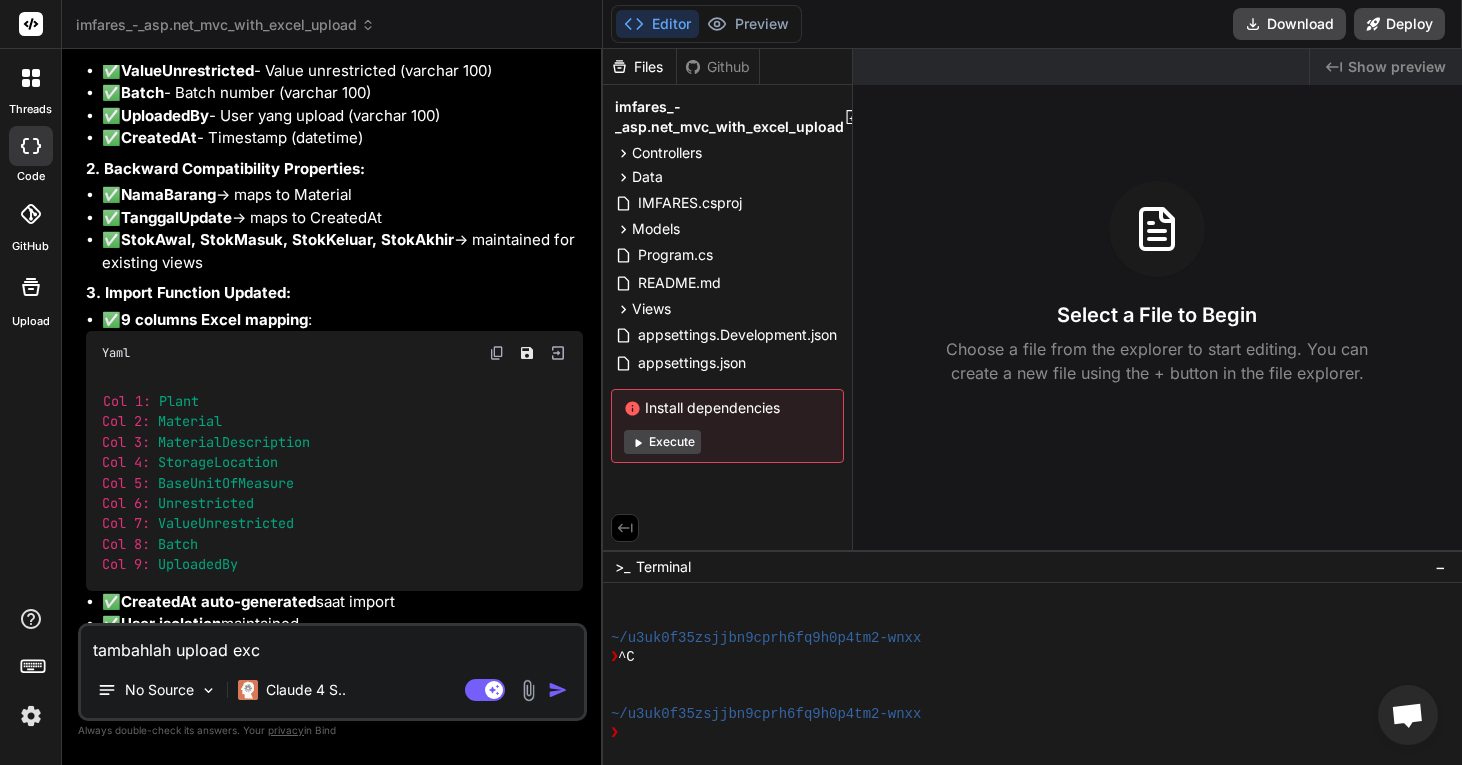 type on "tambahlah upload exce" 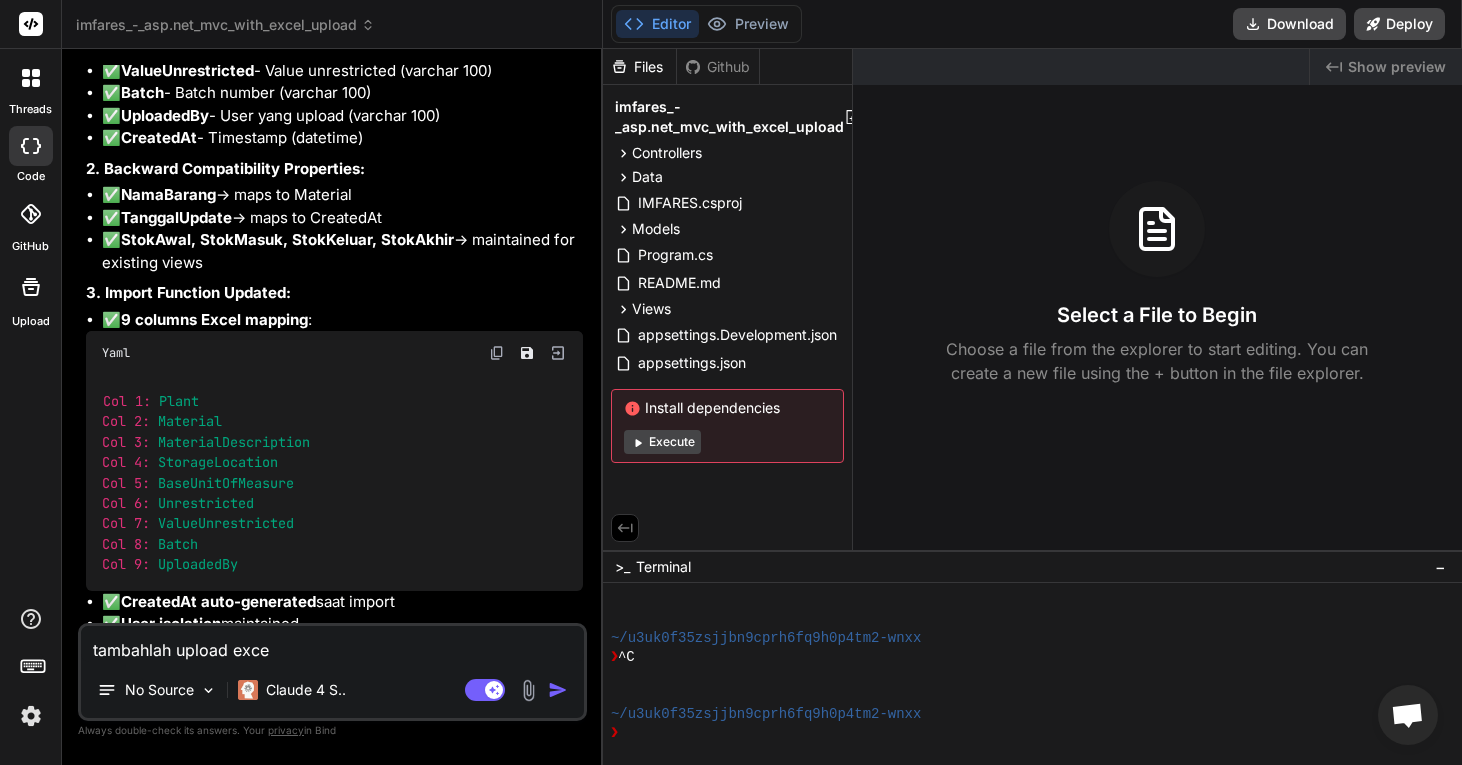 type on "tambahlah upload excel" 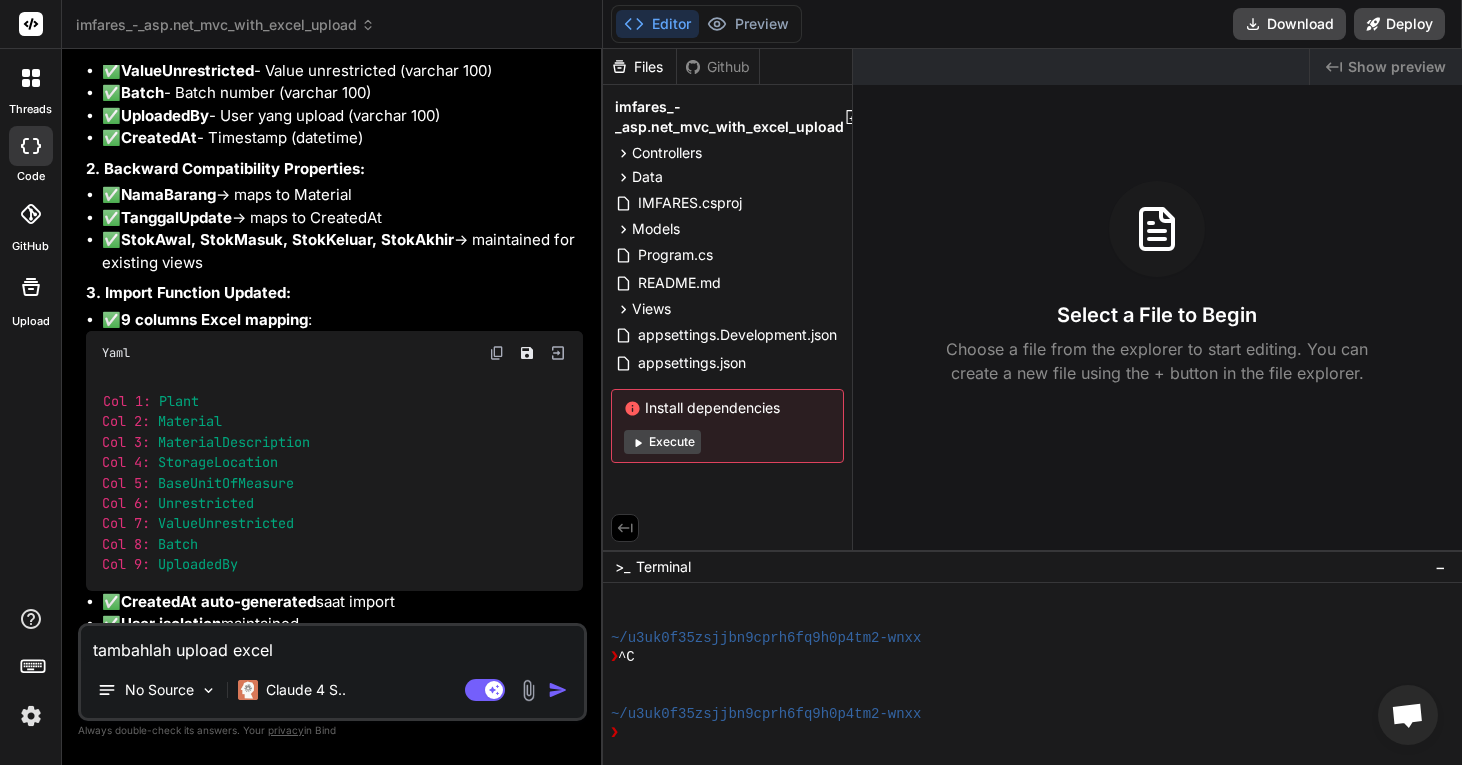 type on "x" 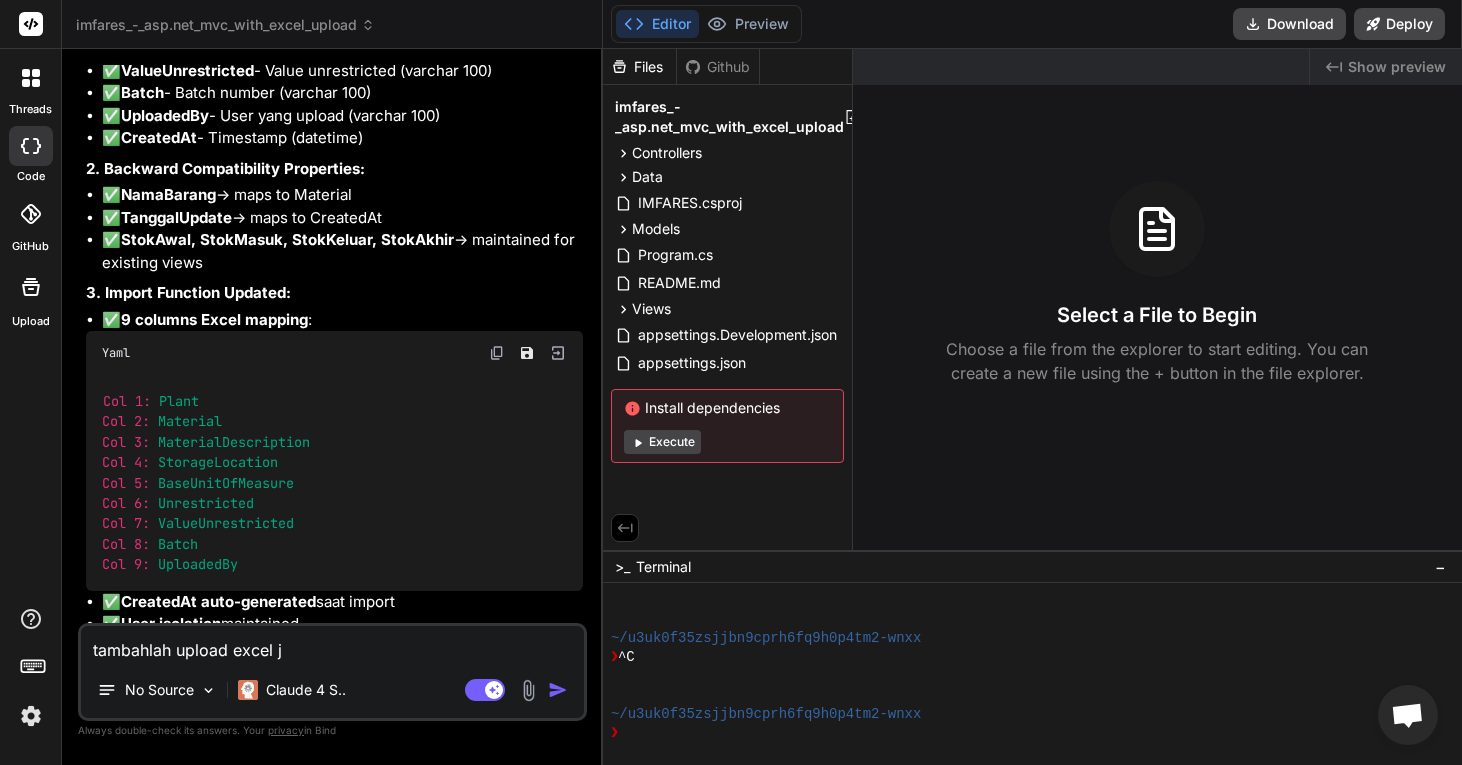 type on "tambahlah upload excel je" 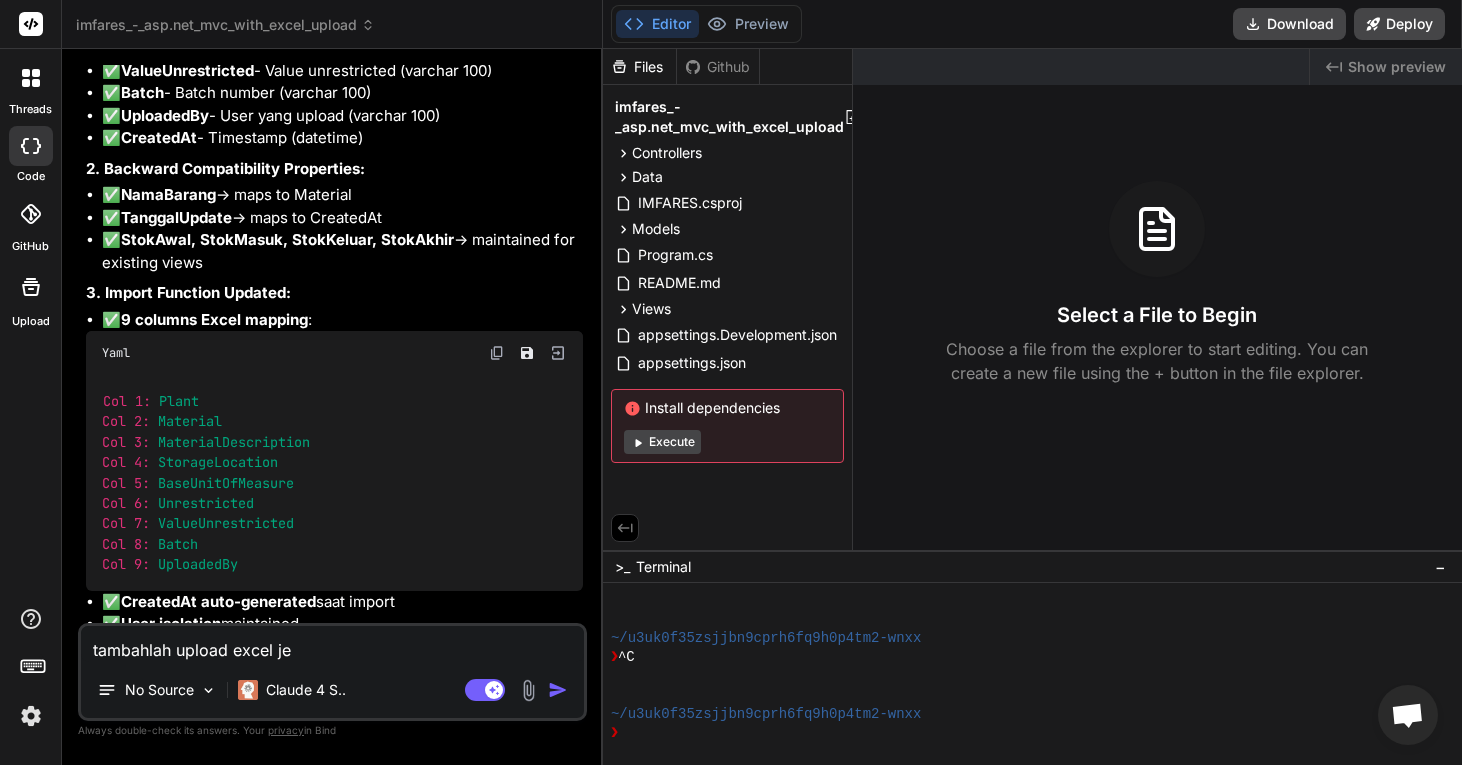 type on "tambahlah upload excel jen" 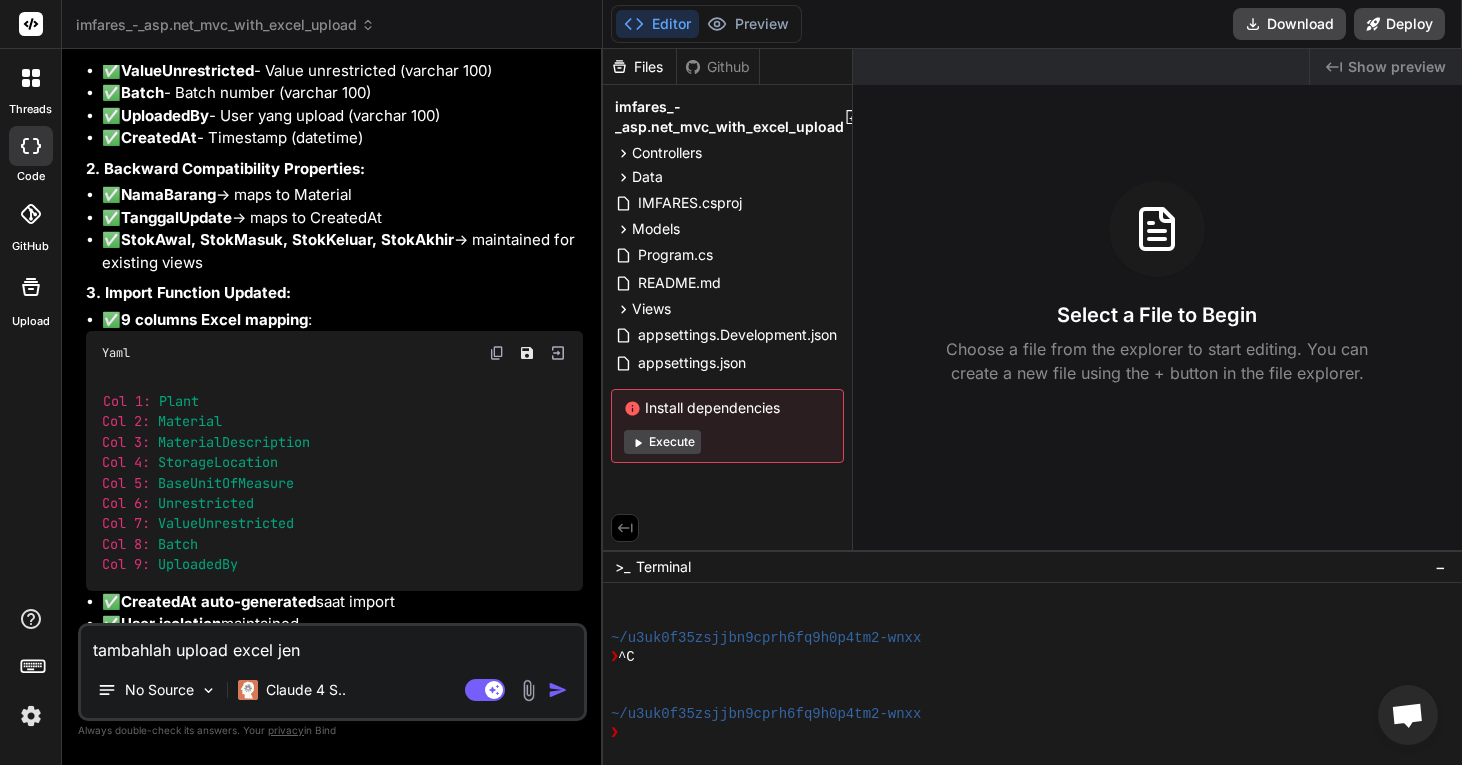 type on "tambahlah upload excel jeni" 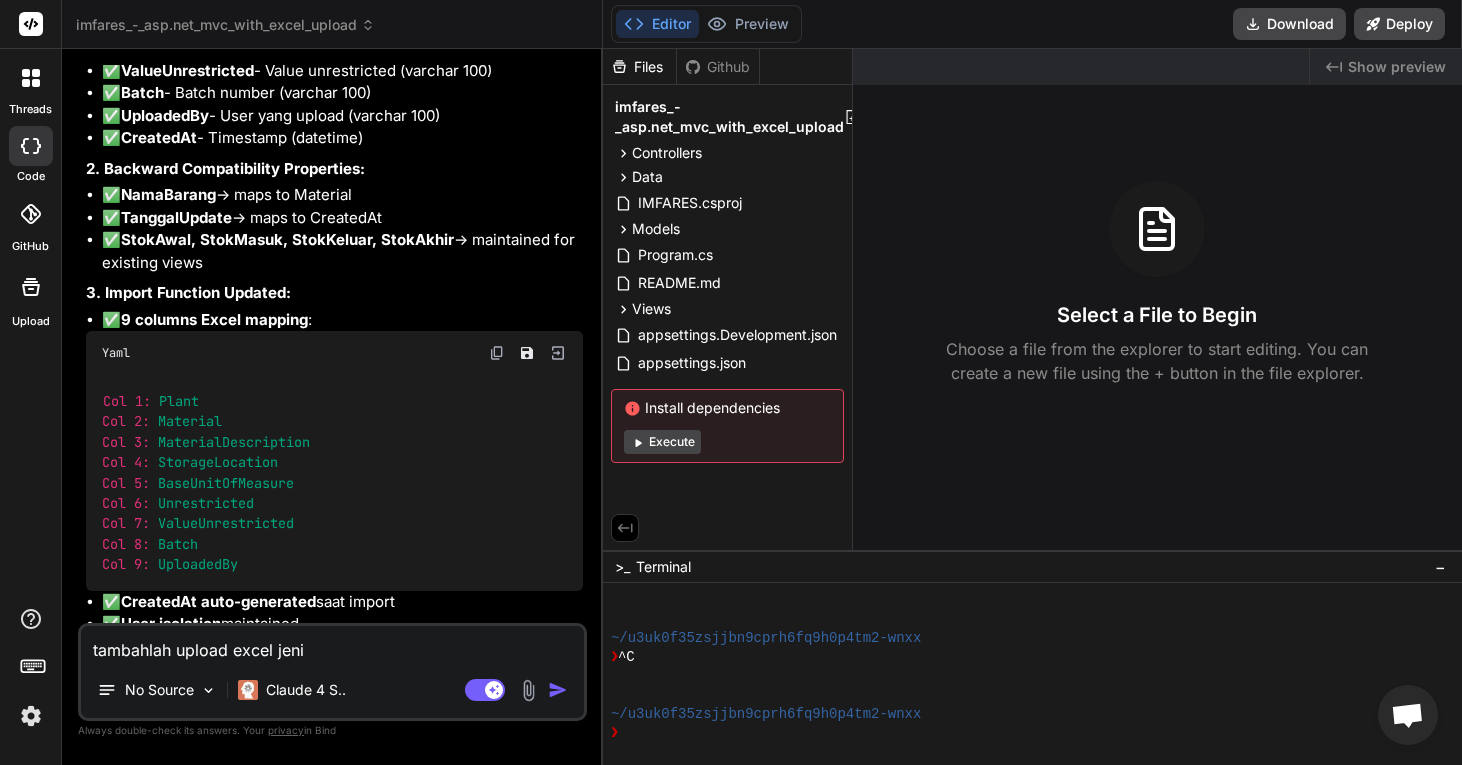 type on "tambahlah upload excel jenis" 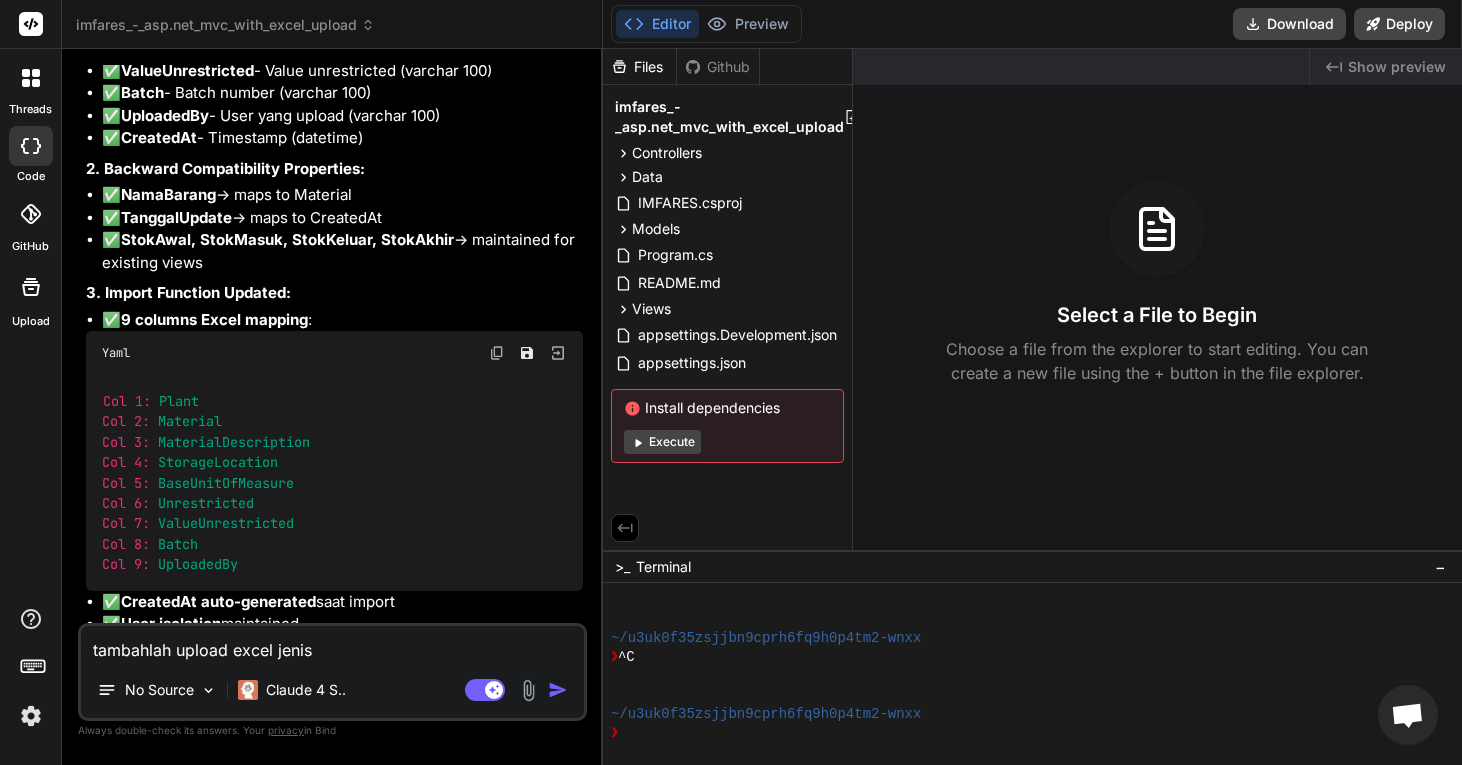 type on "tambahlah upload excel jenis" 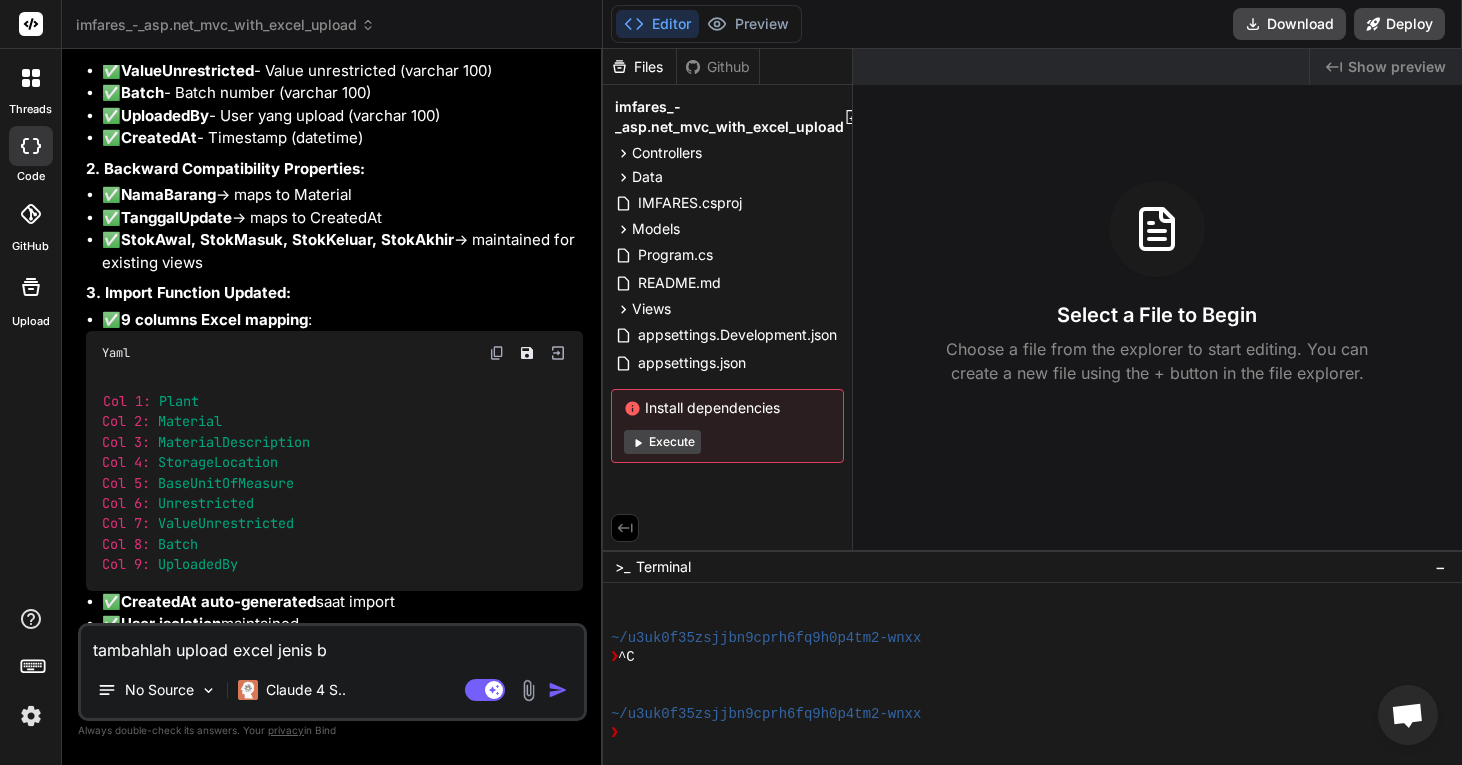 type on "tambahlah upload excel jenis ba" 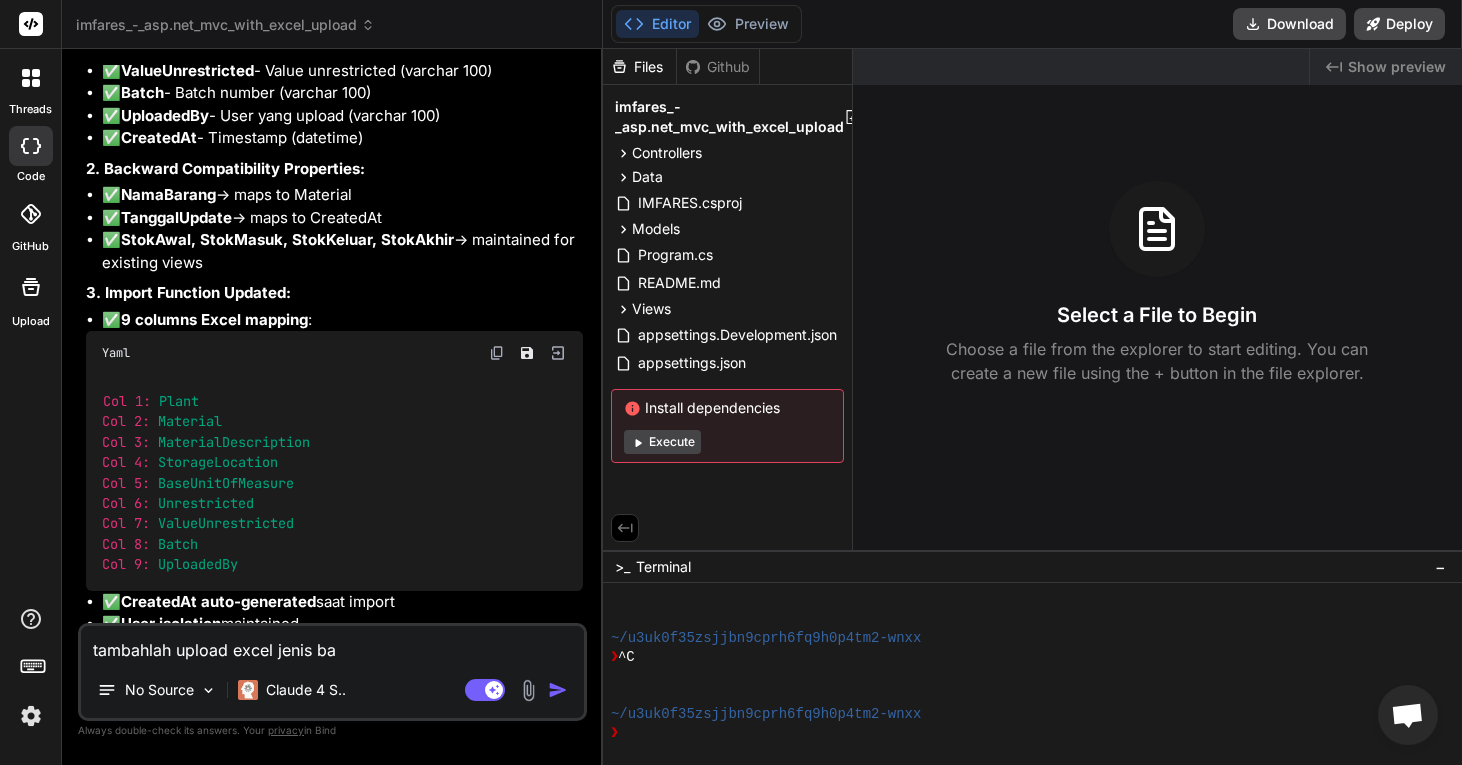 type on "tambahlah upload excel jenis bar" 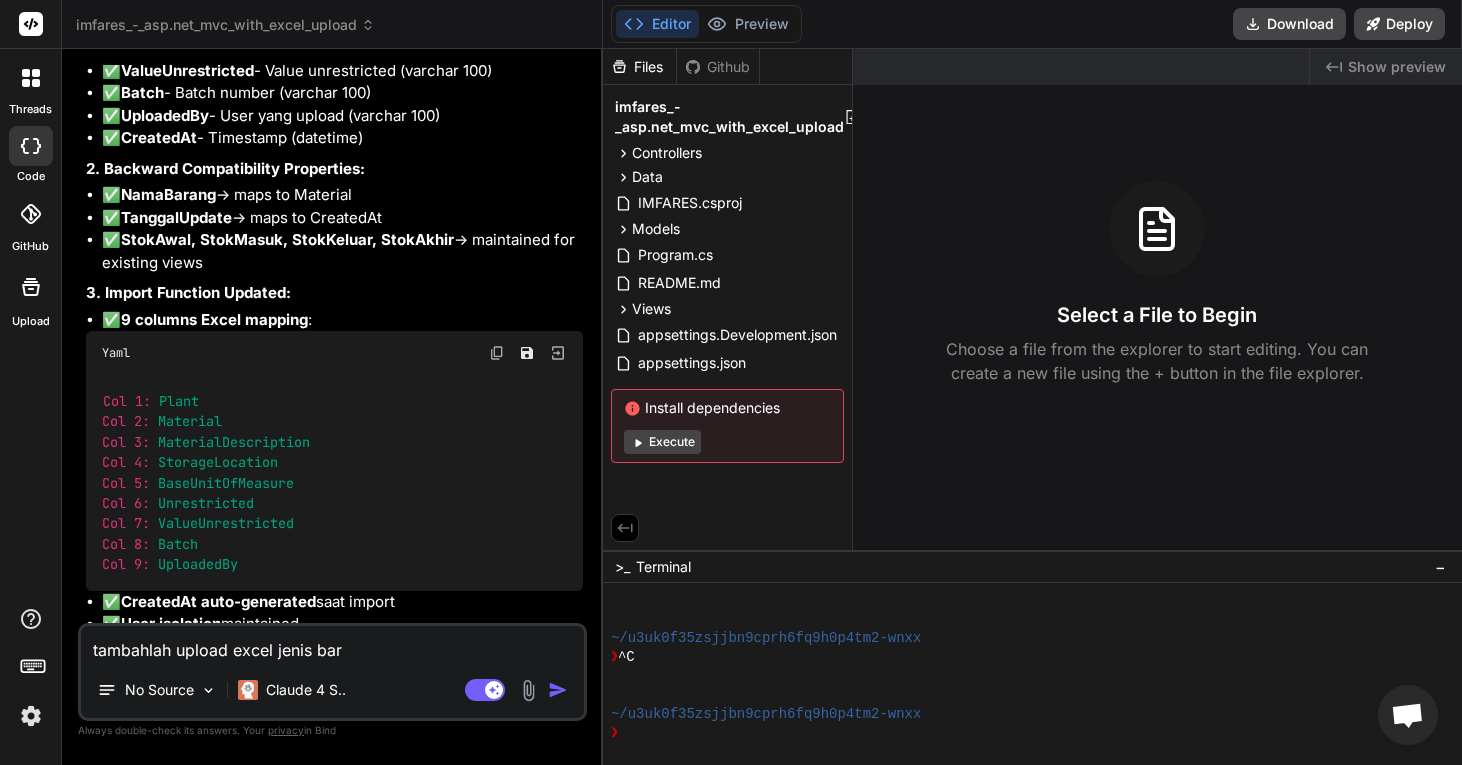 type on "tambahlah upload excel jenis bara" 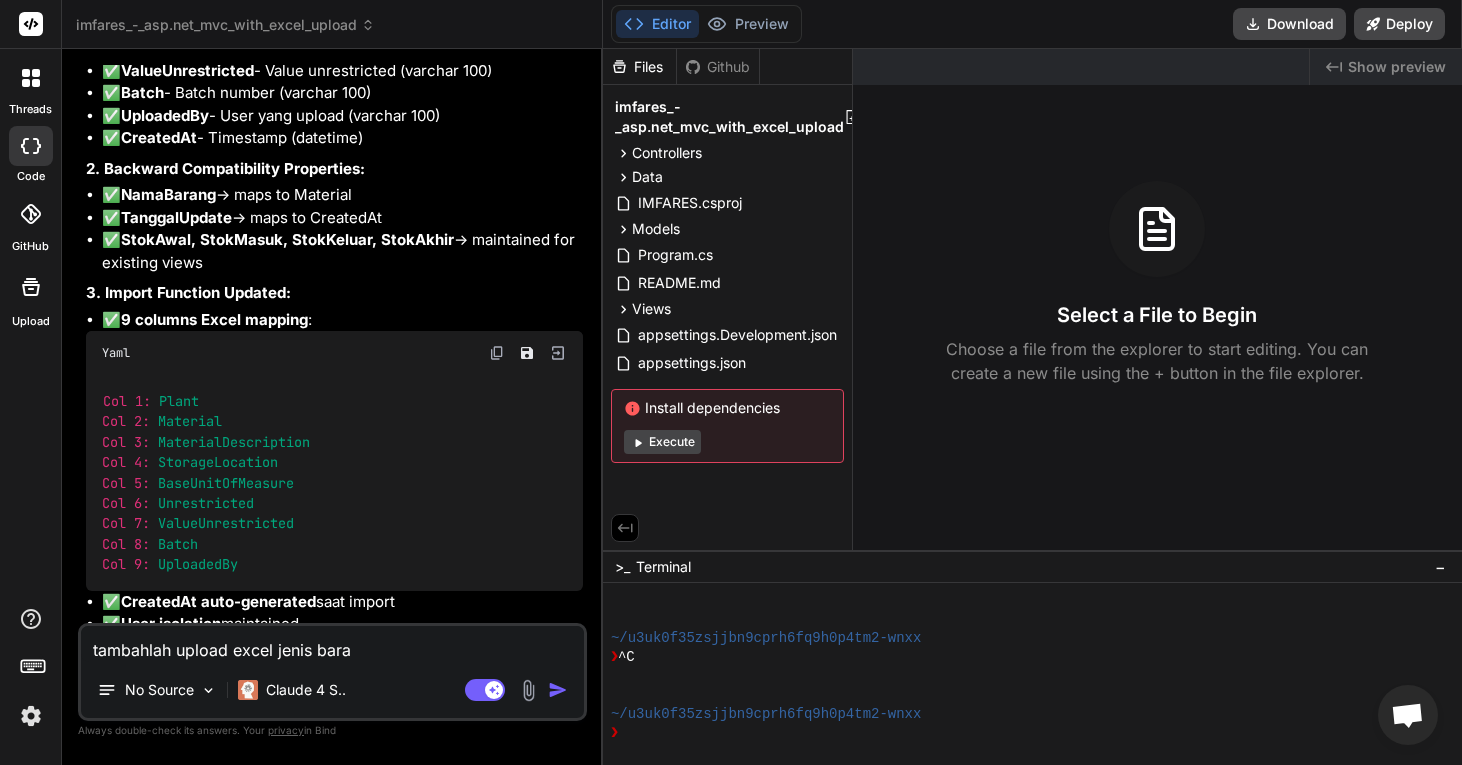 type on "tambahlah upload excel jenis baran" 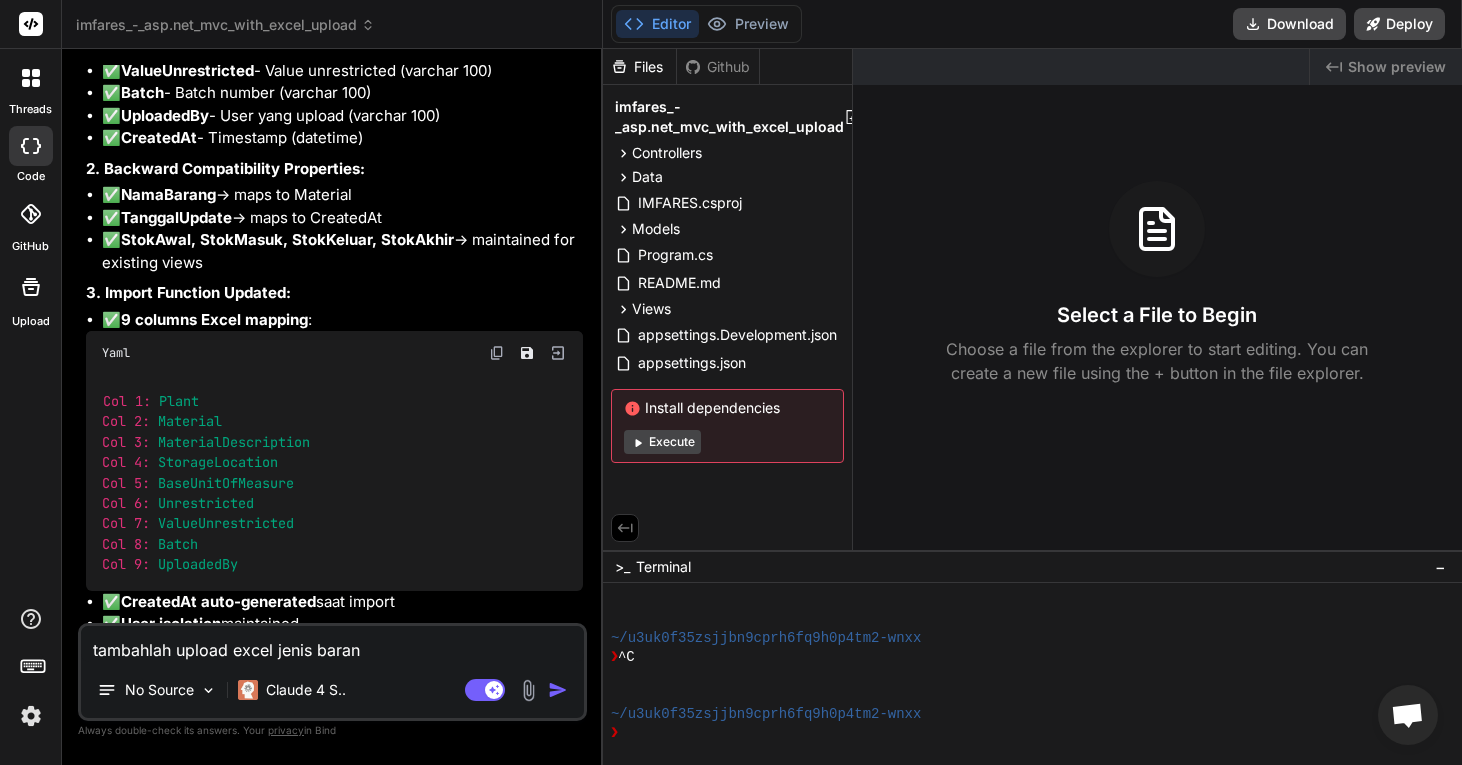 type on "tambahlah upload excel jenis barang" 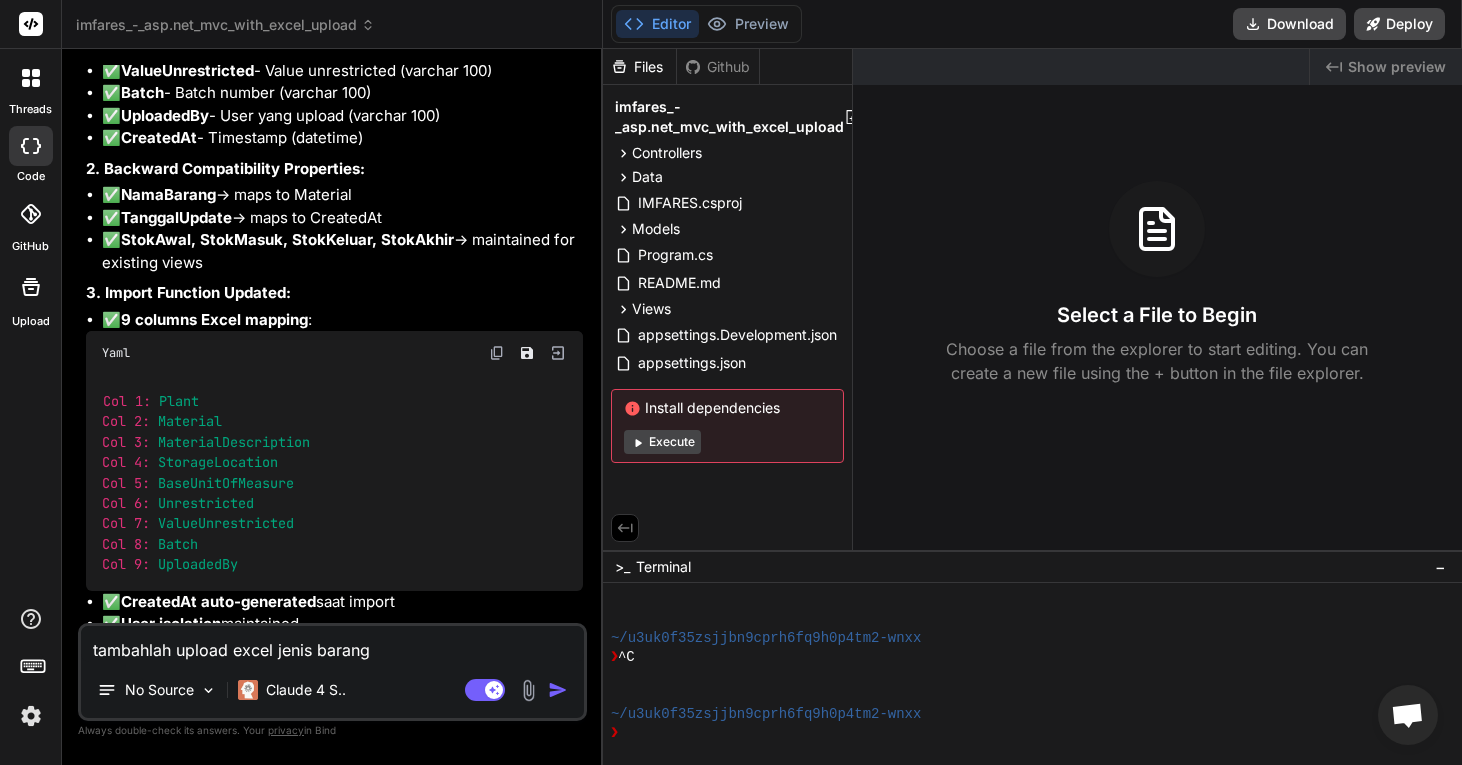 type on "x" 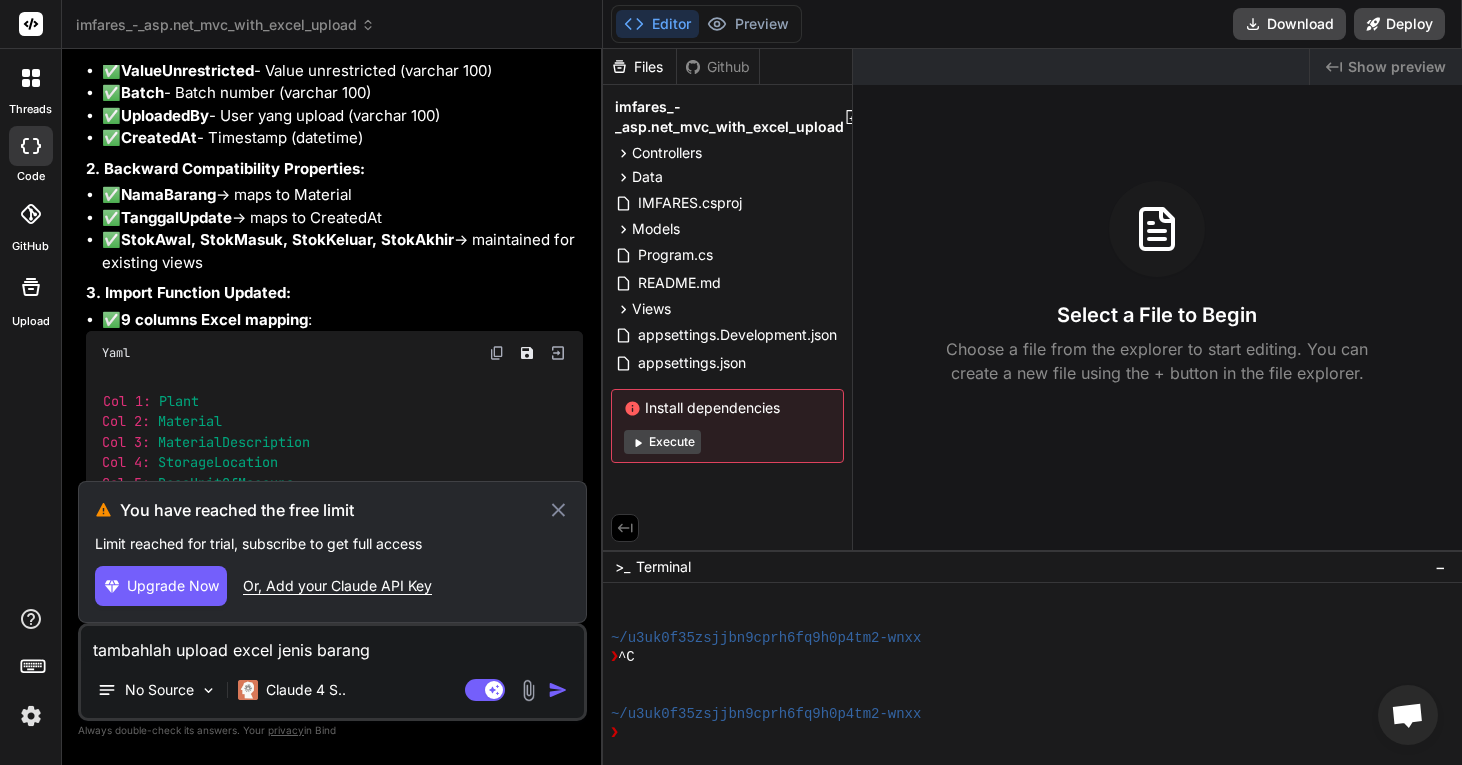 type on "tambahlah upload excel jenis barang" 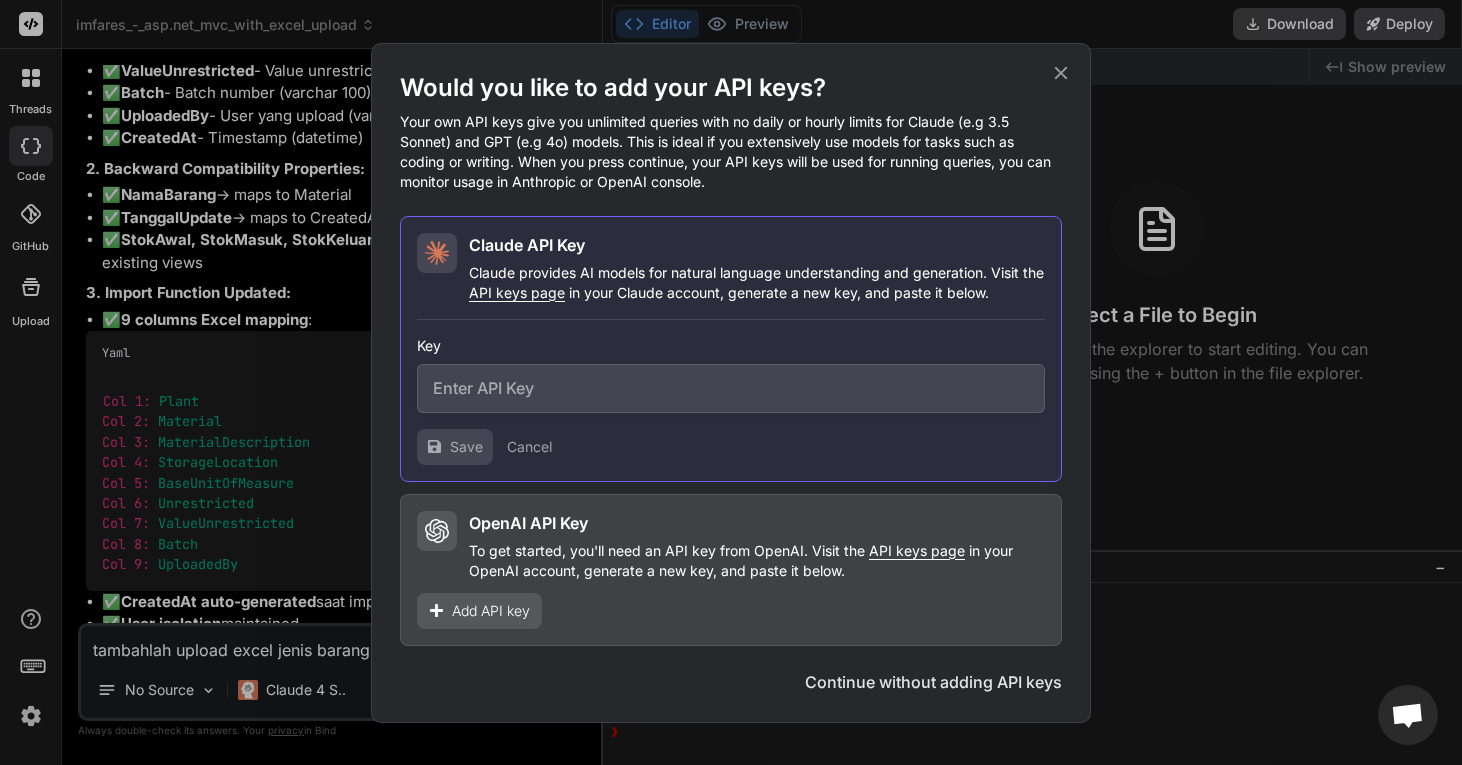 click at bounding box center [731, 388] 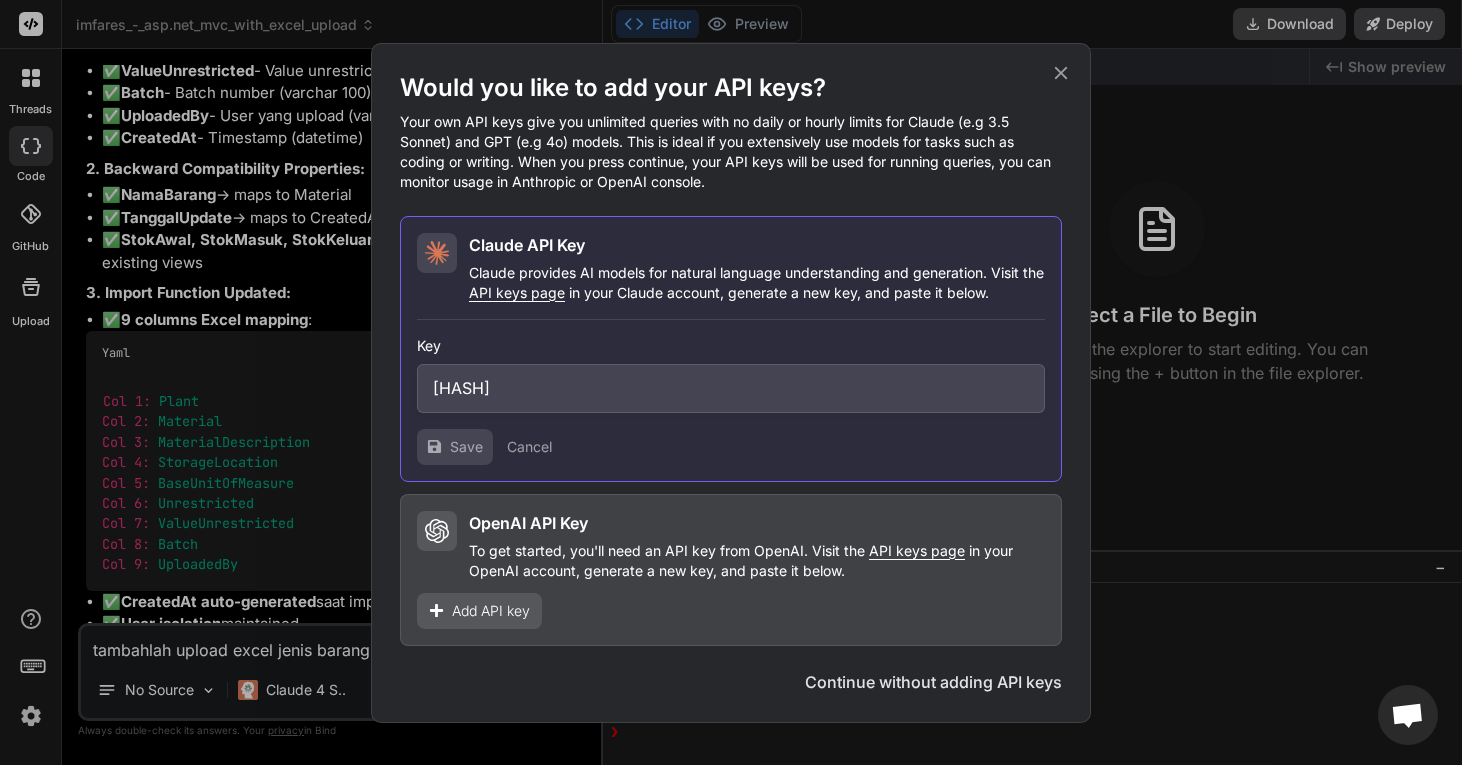 scroll, scrollTop: 0, scrollLeft: 63, axis: horizontal 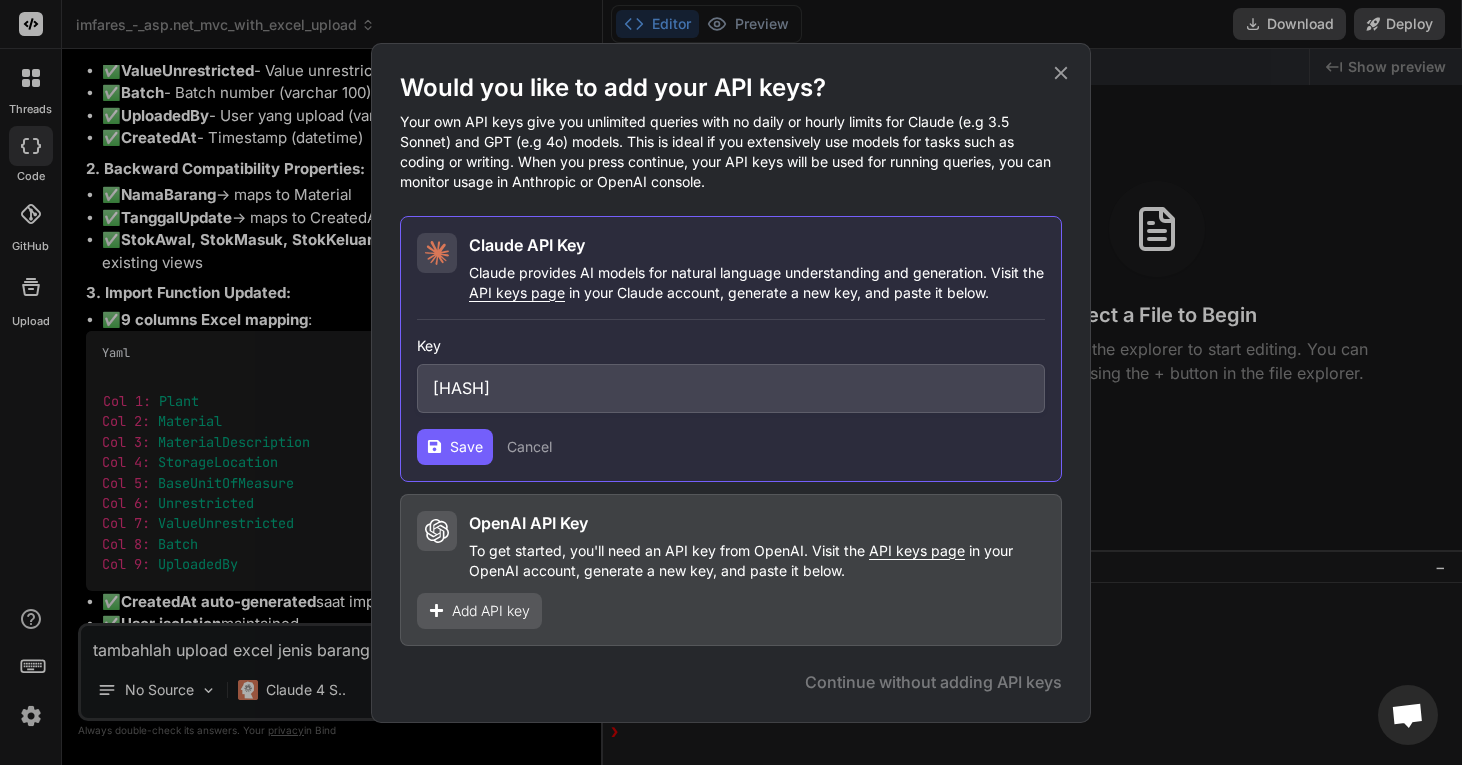 type on "[HASH]" 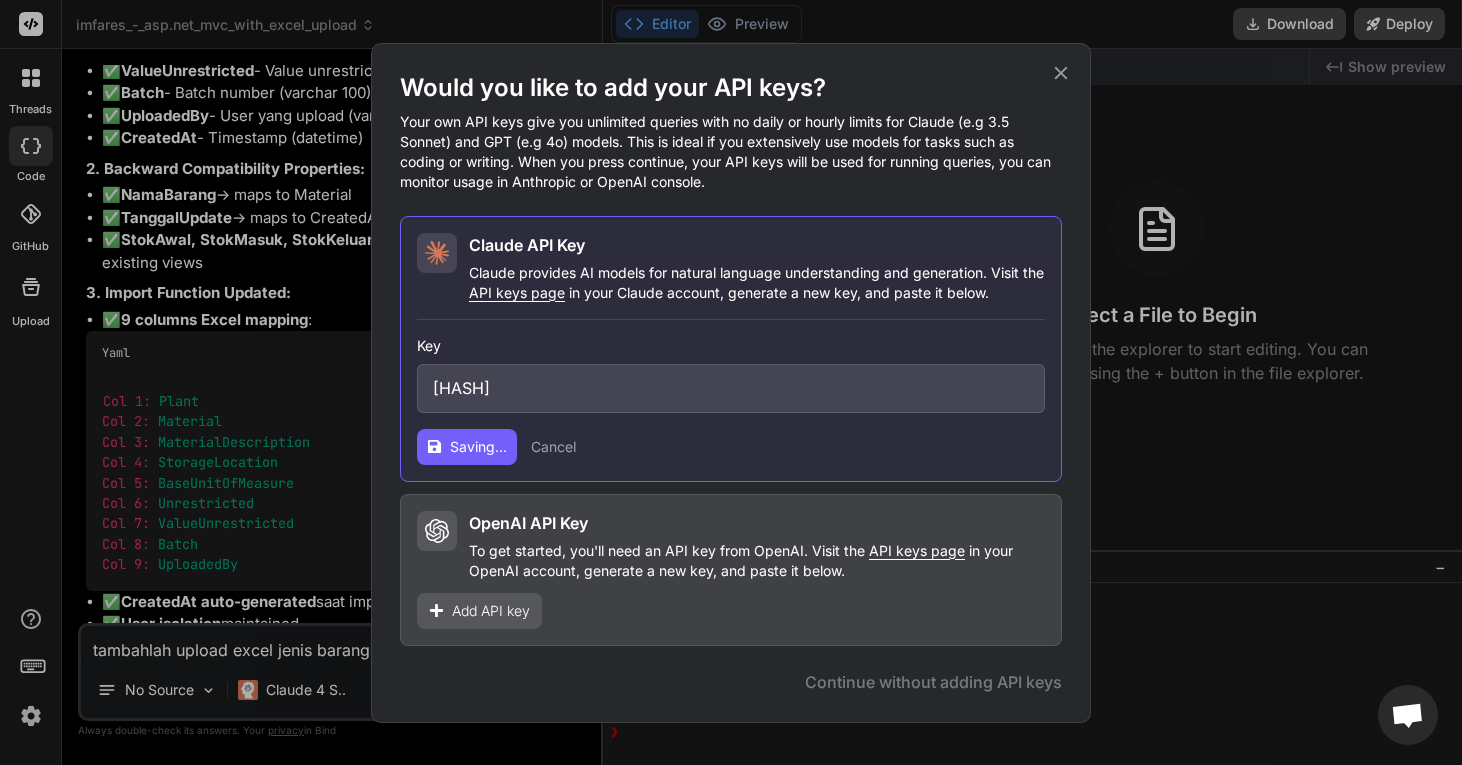 scroll, scrollTop: 0, scrollLeft: 0, axis: both 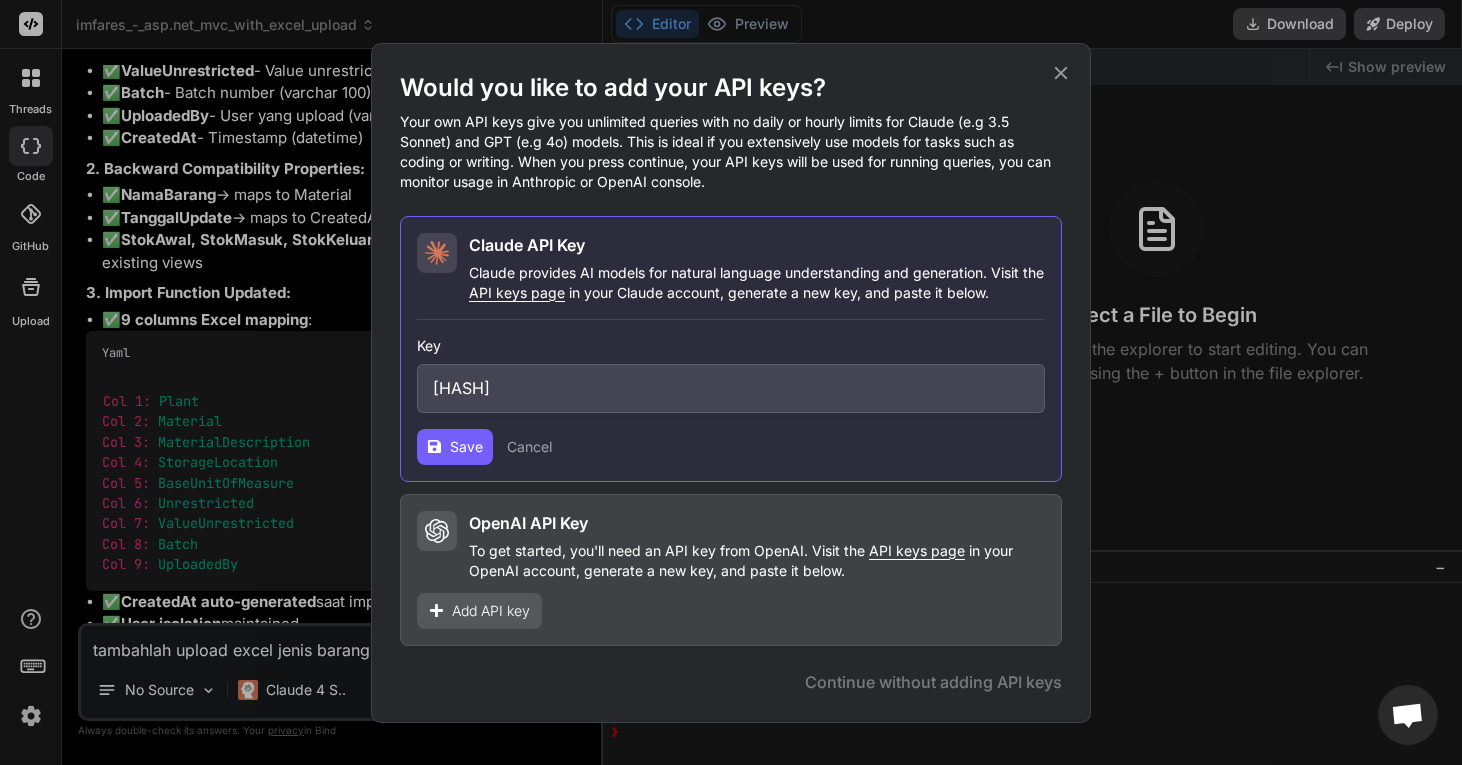 click on "Add API key" at bounding box center (491, 611) 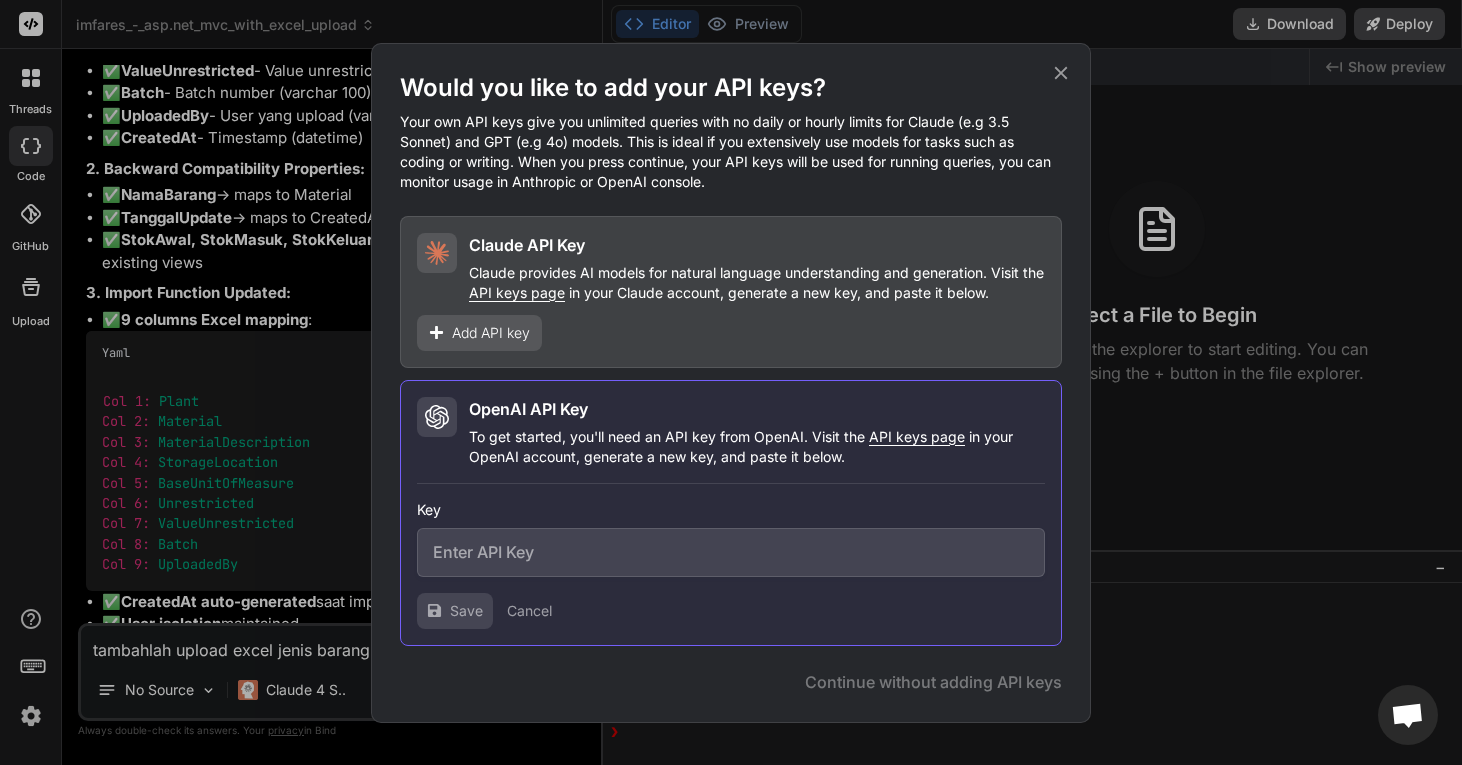 click at bounding box center [731, 552] 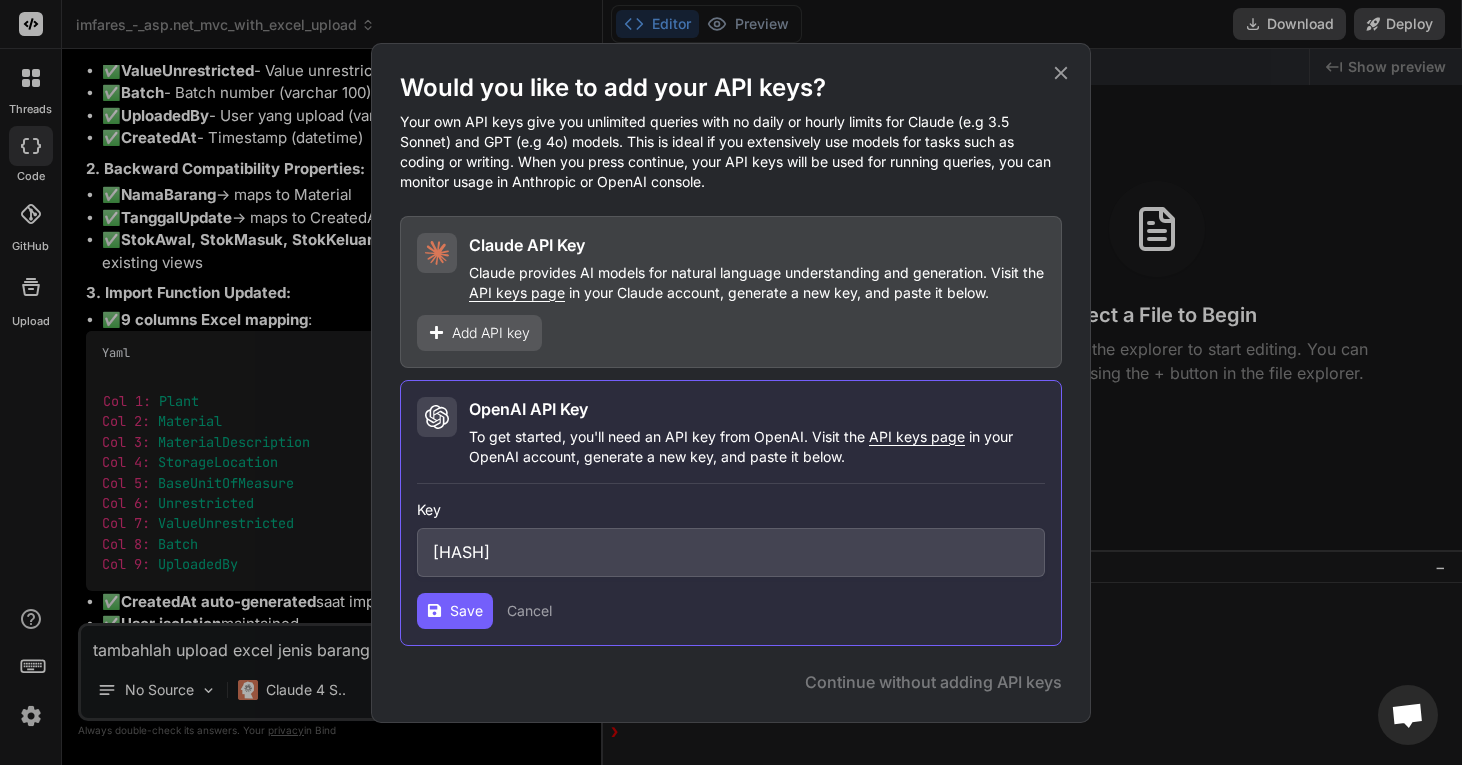 scroll, scrollTop: 0, scrollLeft: 63, axis: horizontal 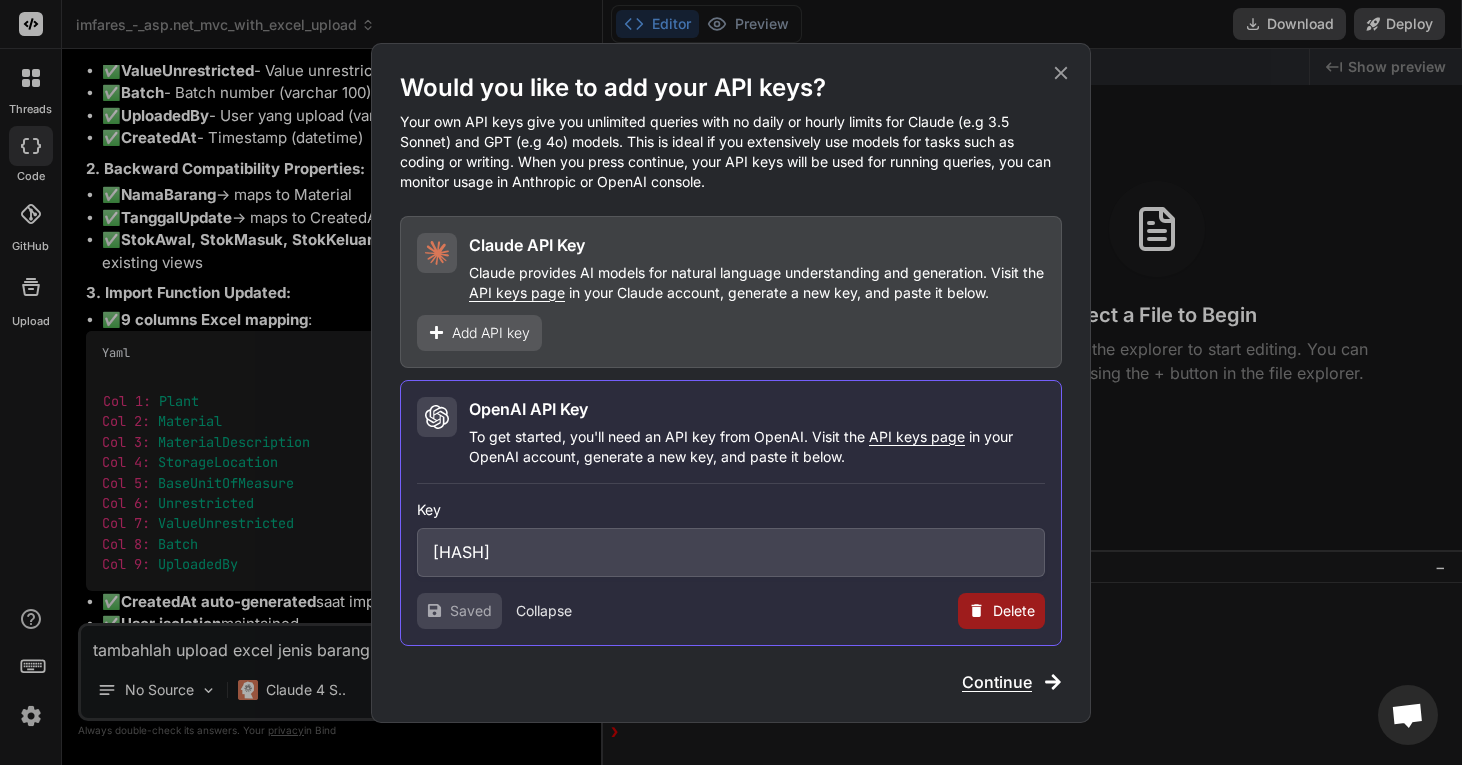 click 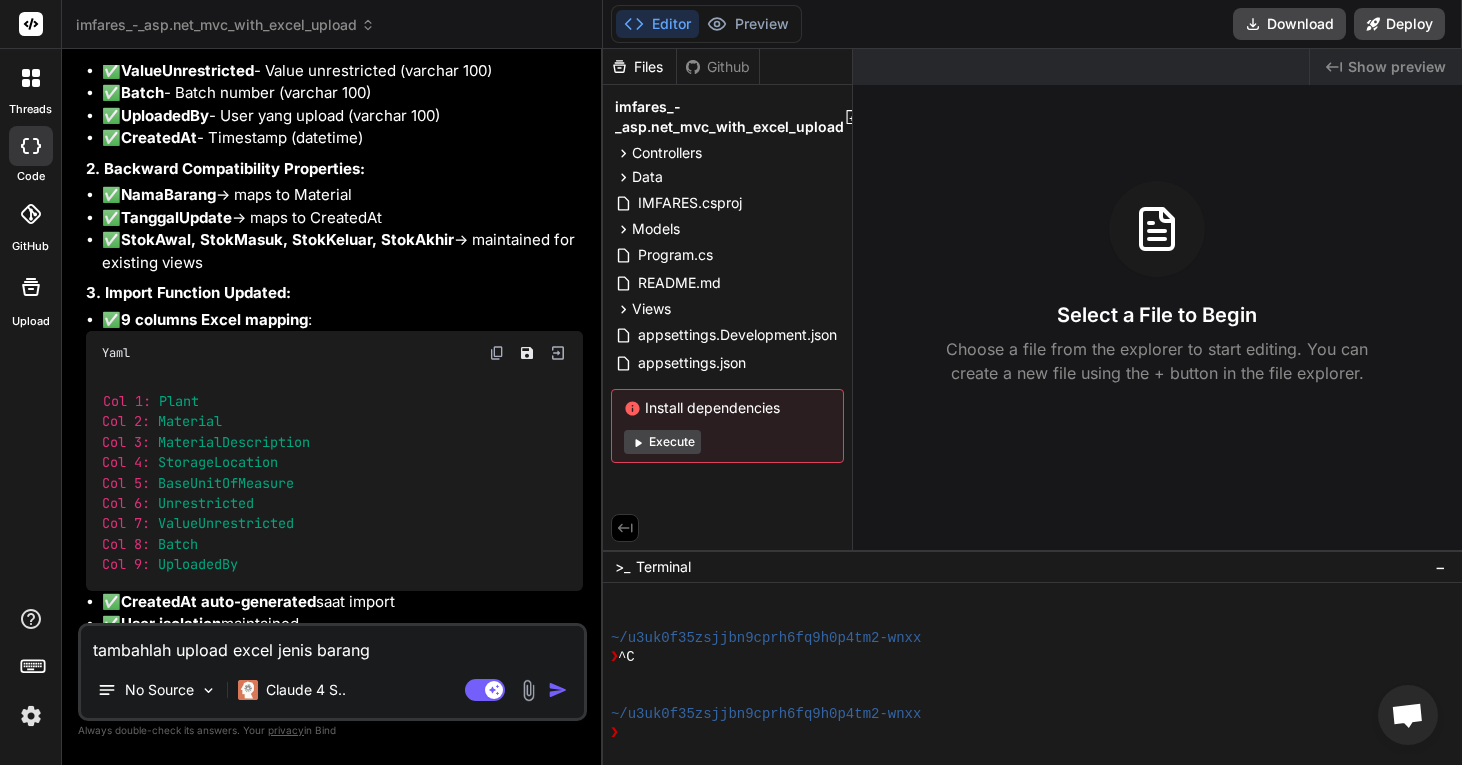 click at bounding box center [558, 690] 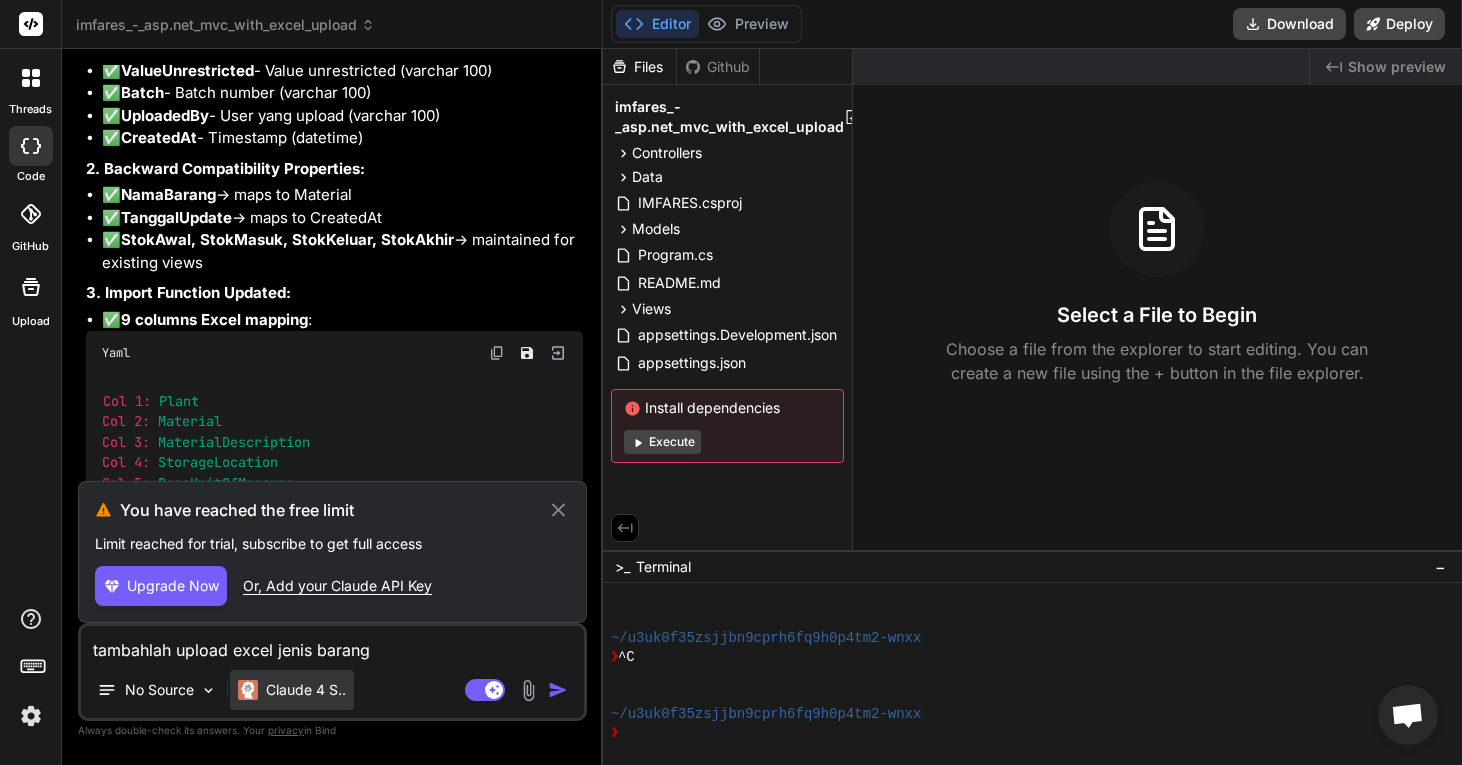 click on "Claude 4 S.." at bounding box center (292, 690) 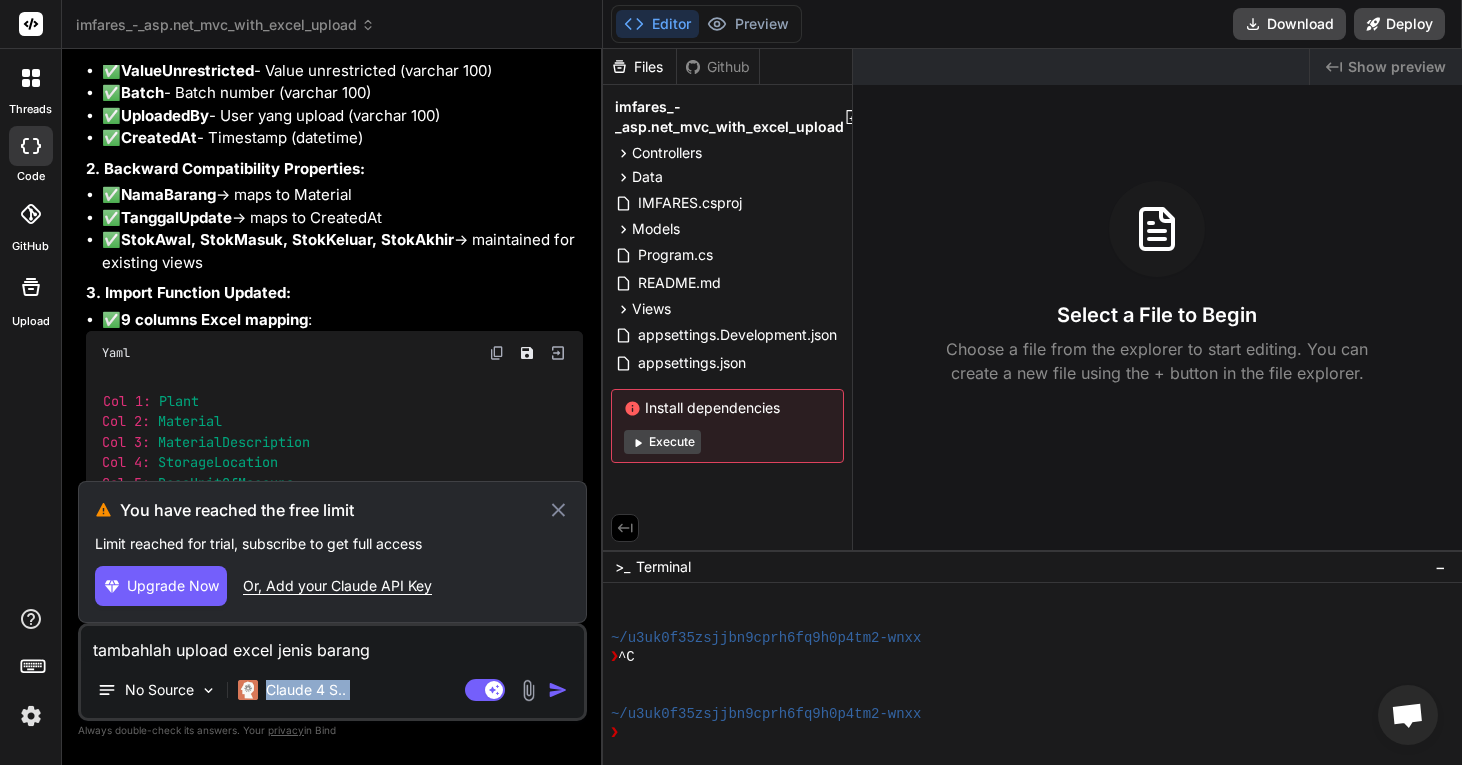 click on "Or, Add your Claude API Key" at bounding box center (337, 586) 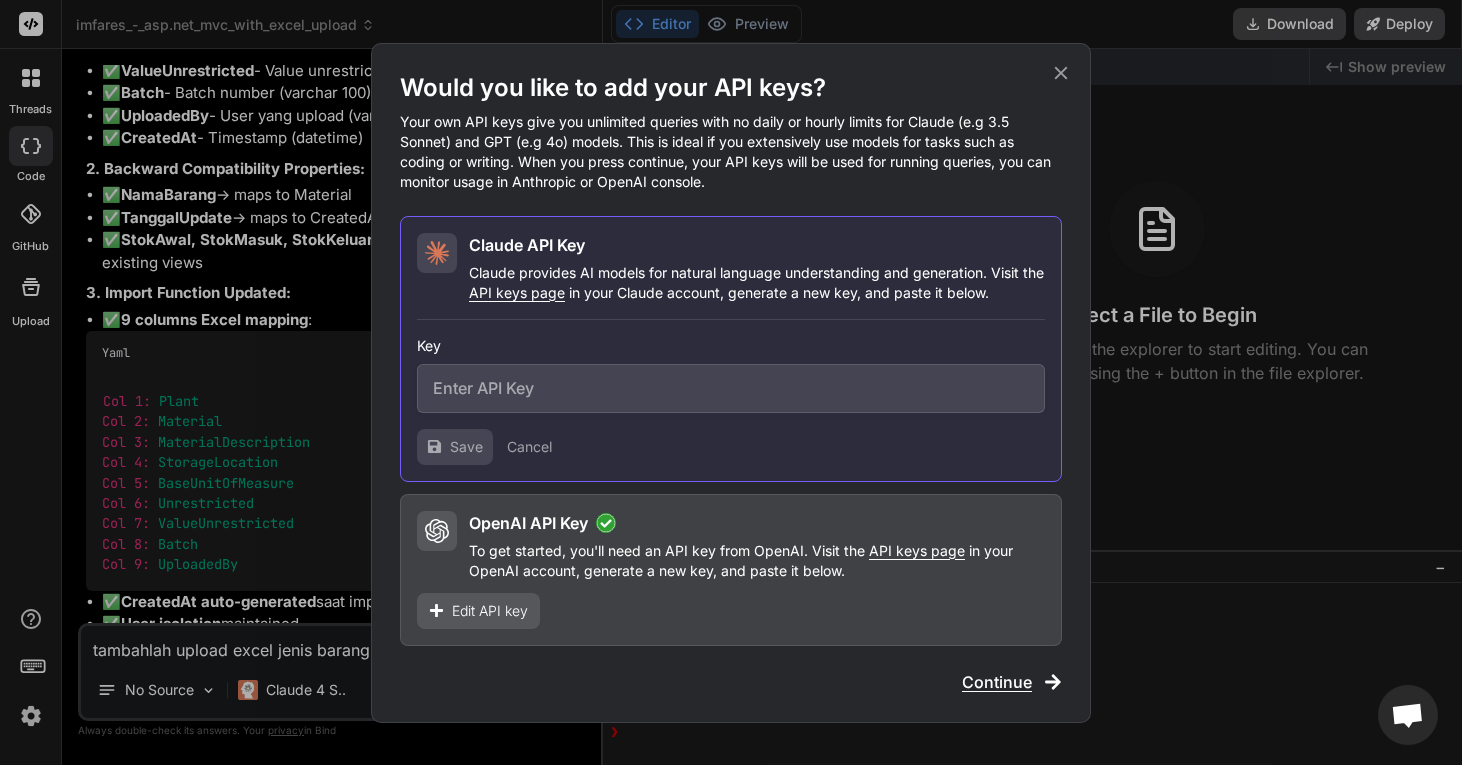 click 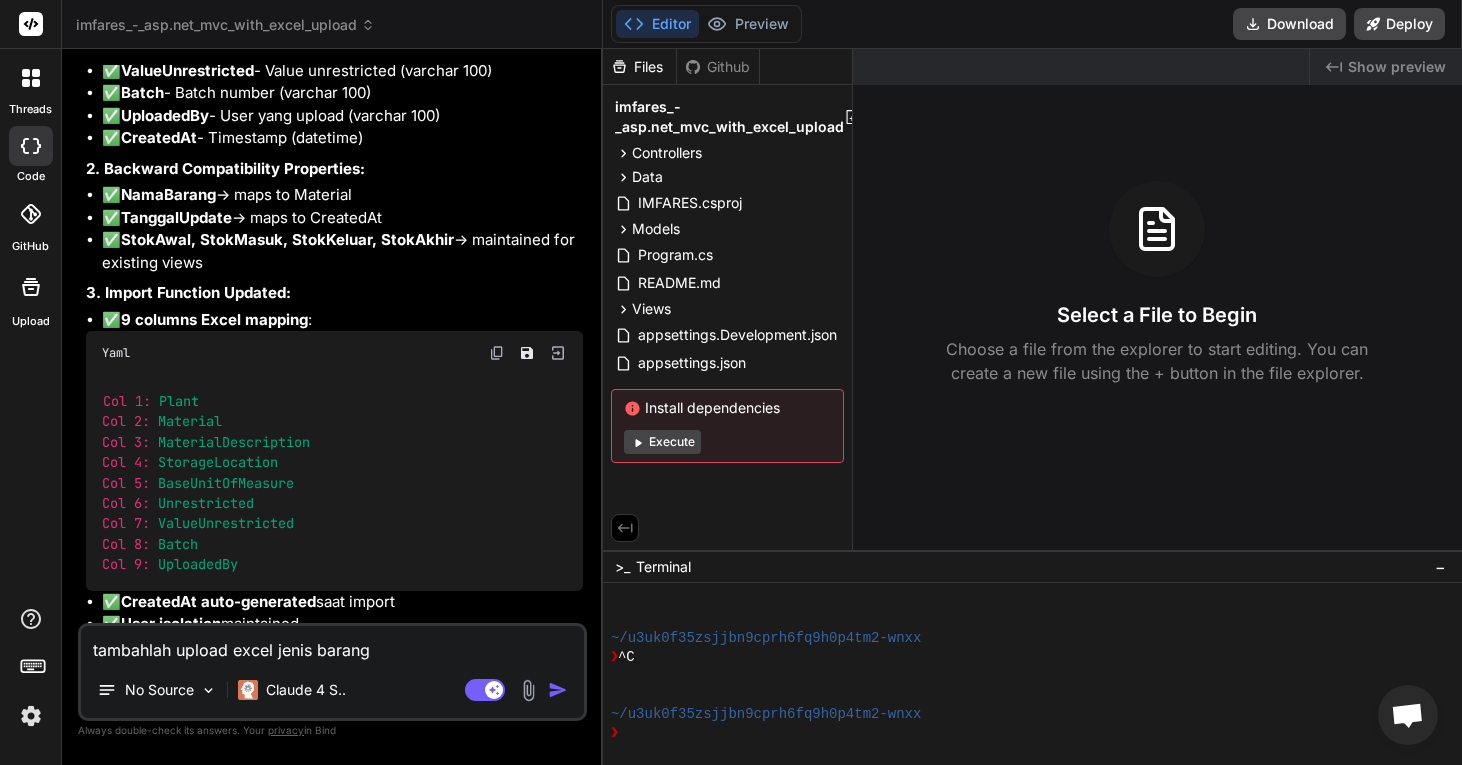 click 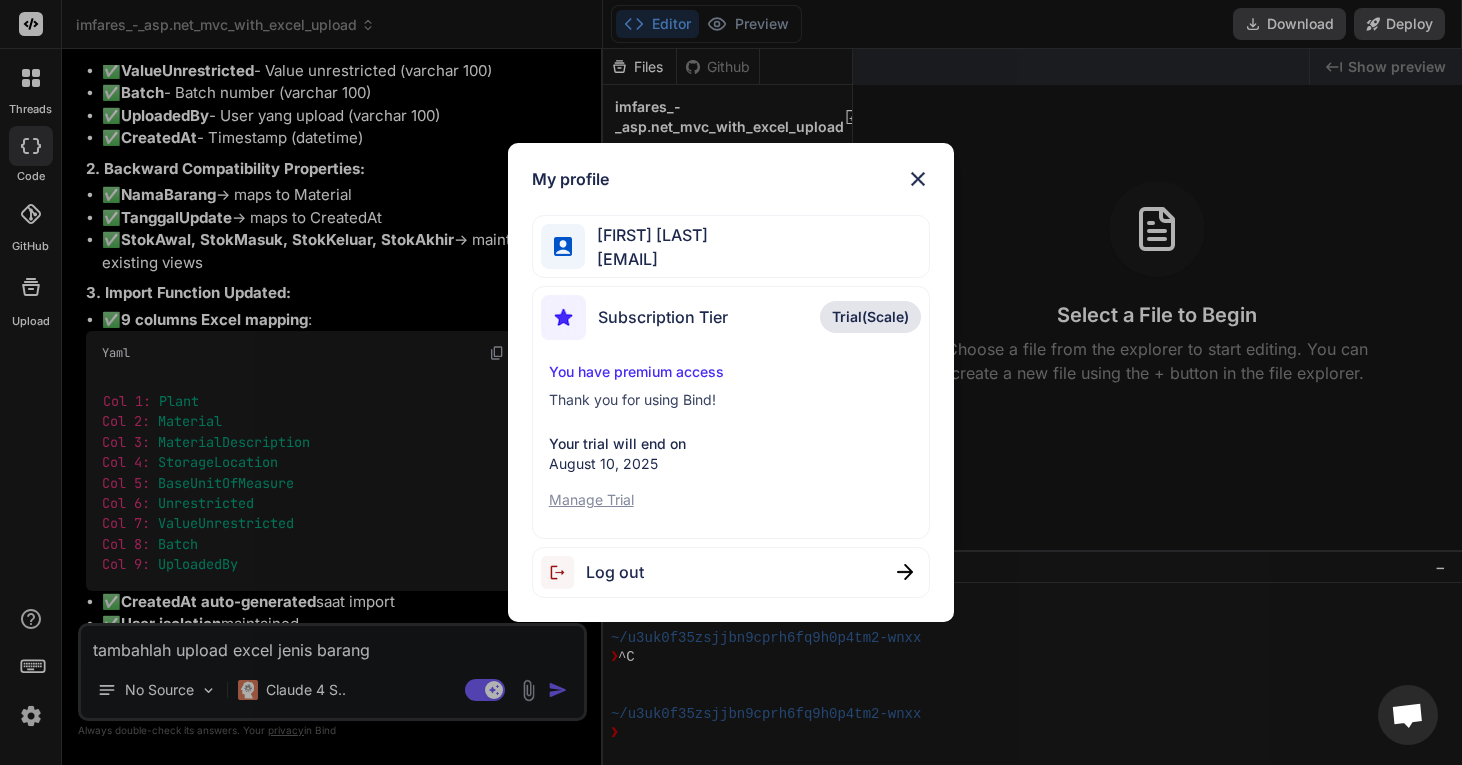 click on "My profile [FIRST] [LAST] [EMAIL] Subscription Tier Trial(Scale) You have premium  access Thank you for using Bind! Your trial will end on August 10, [YEAR] Manage Trial Log out" at bounding box center [731, 382] 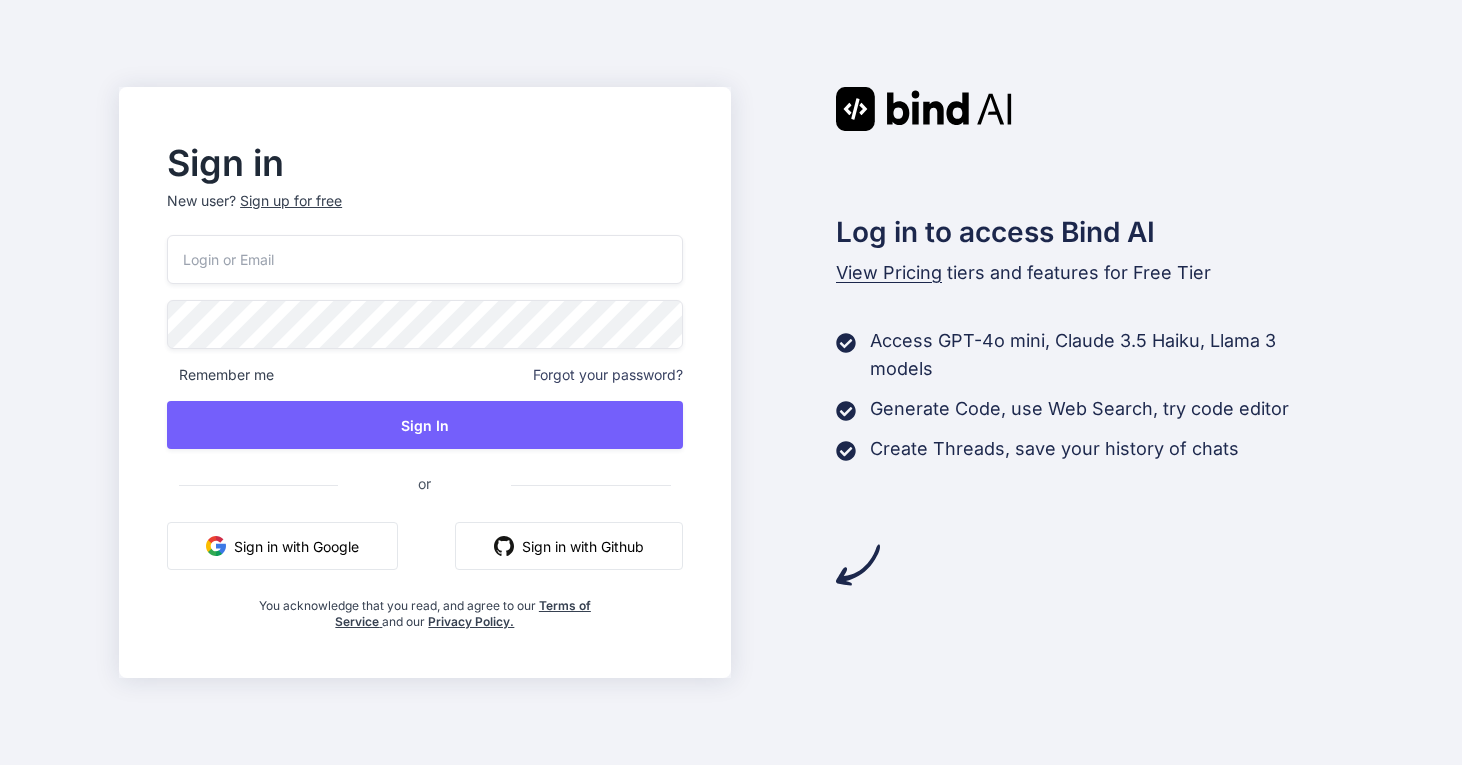 scroll, scrollTop: 0, scrollLeft: 0, axis: both 